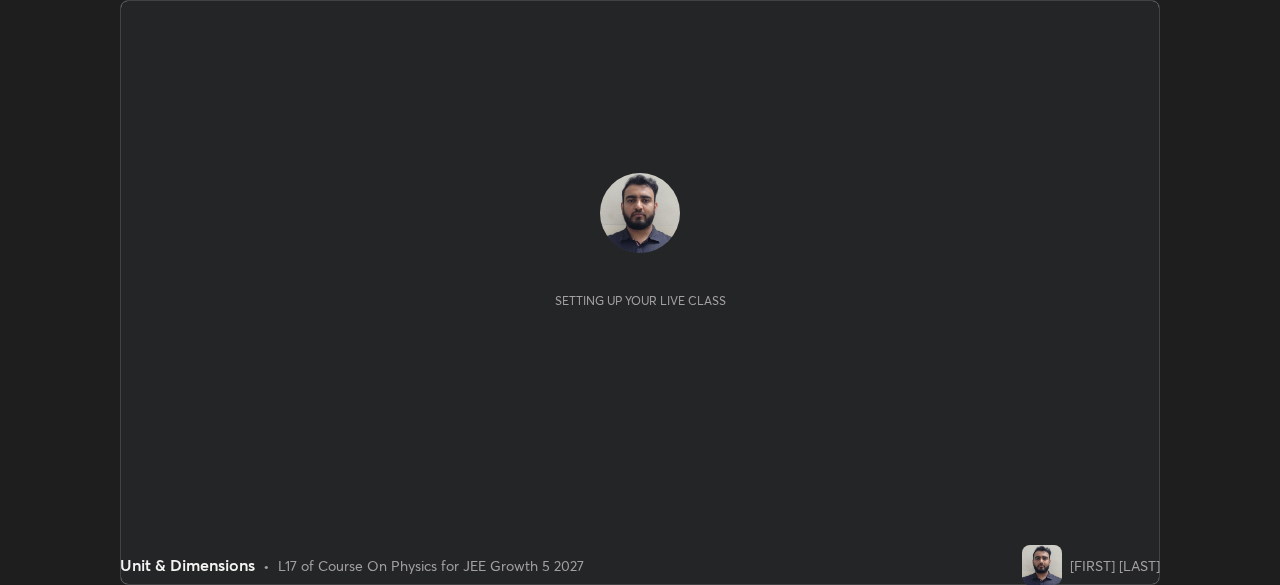 scroll, scrollTop: 0, scrollLeft: 0, axis: both 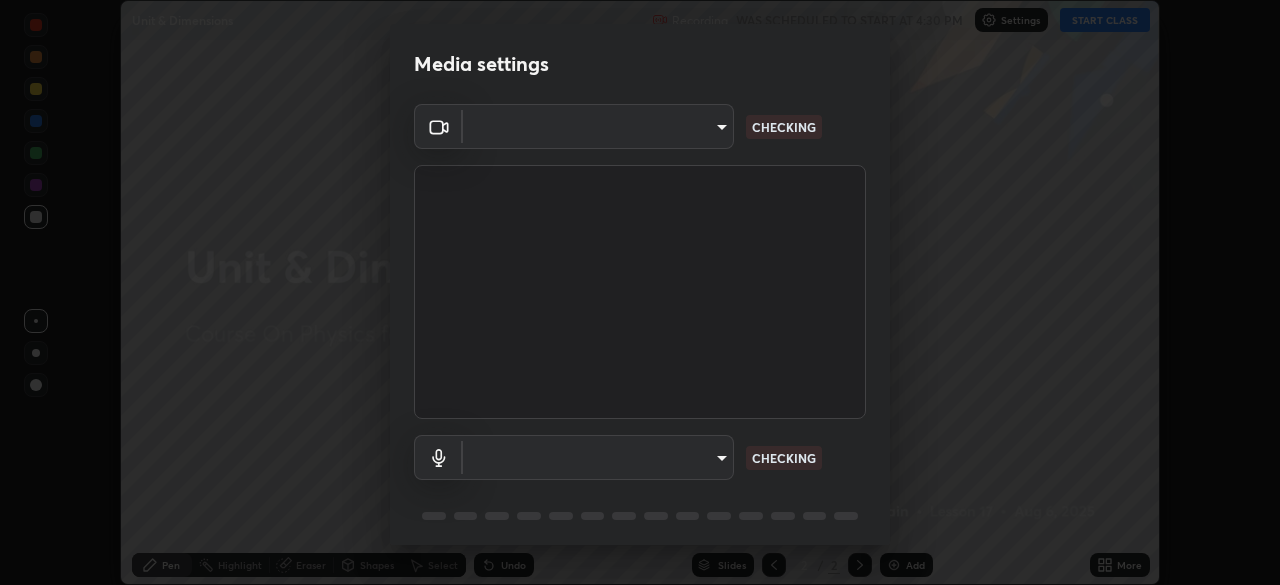 type on "d80aef5b27ce8457d2a8757d2bc0169c5cdb63db4b1383475c55a40ed8aa50ef" 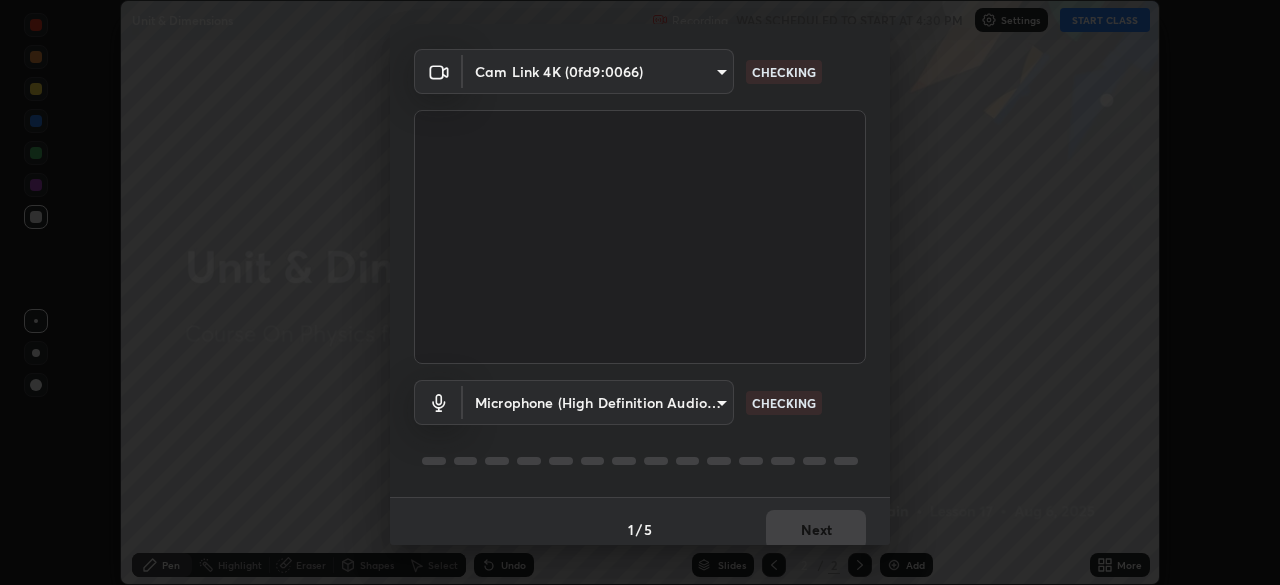 scroll, scrollTop: 71, scrollLeft: 0, axis: vertical 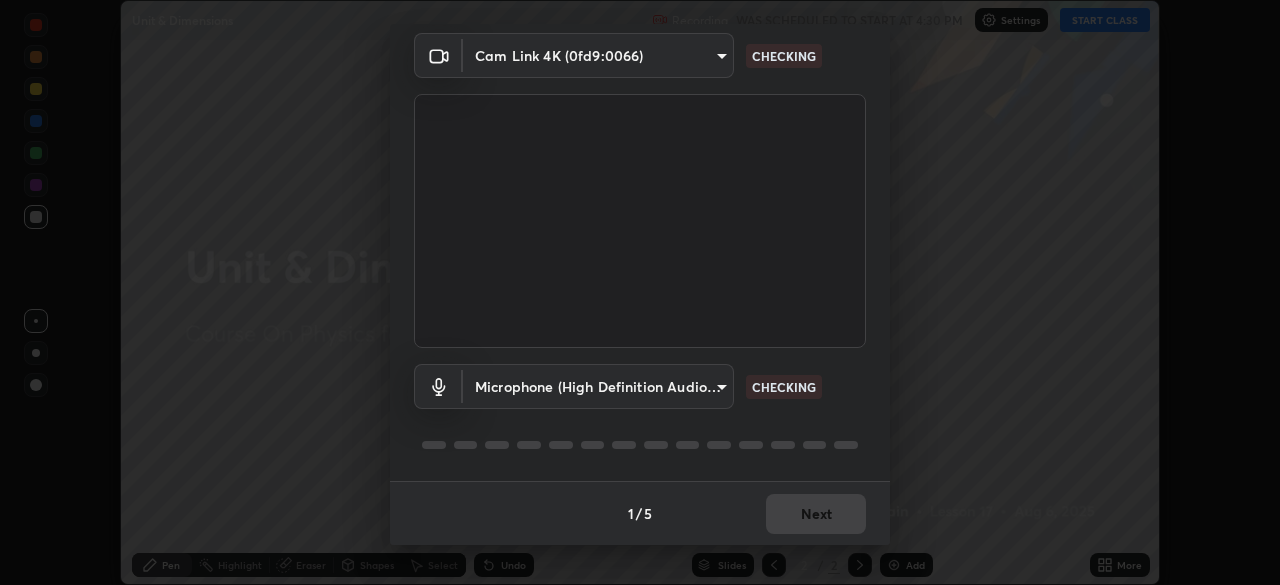 click on "Erase all Unit & Dimensions Recording WAS SCHEDULED TO START AT 4:30 PM Settings START CLASS Setting up your live class Unit & Dimensions • L17 of Course On Physics for JEE Growth 5 2027 [FIRST] [LAST] Pen Highlight Eraser Shapes Select Undo Slides 2 / 2 Add More No doubts shared Encourage your learners to ask a doubt for better clarity Report an issue Reason for reporting Buffering Chat not working Audio - Video sync issue Educator video quality low ​ Attach an image Report Media settings Cam Link 4K (0fd9:0066) [HASH] CHECKING Microphone (High Definition Audio Device) [HASH] CHECKING 1 / 5 Next" at bounding box center (640, 292) 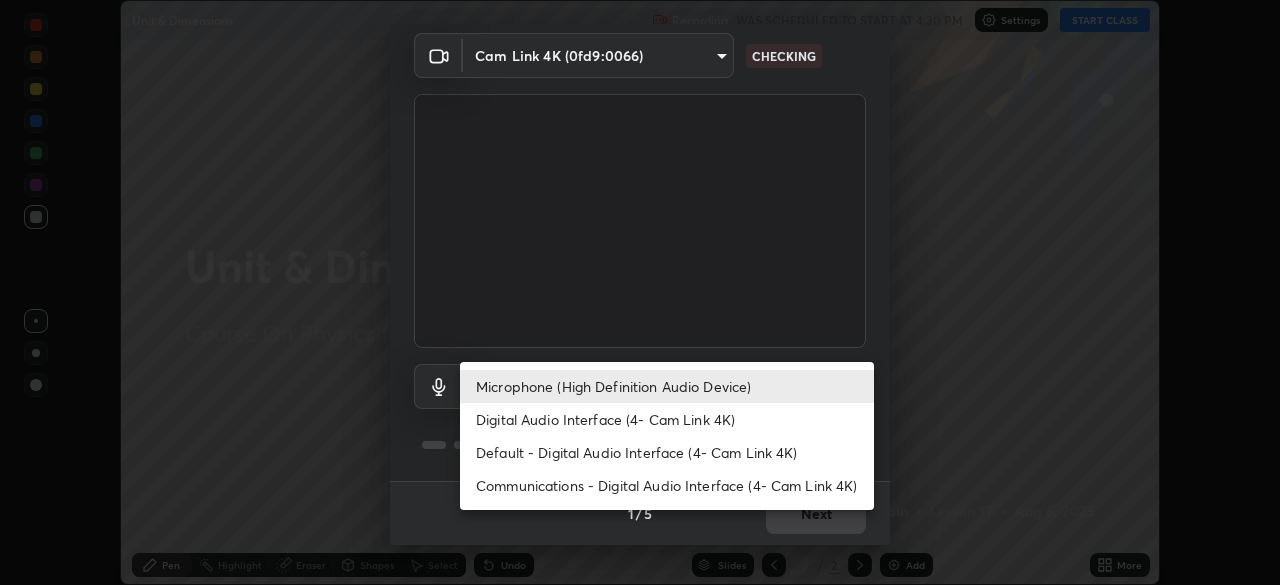 click on "Digital Audio Interface (4- Cam Link 4K)" at bounding box center (667, 419) 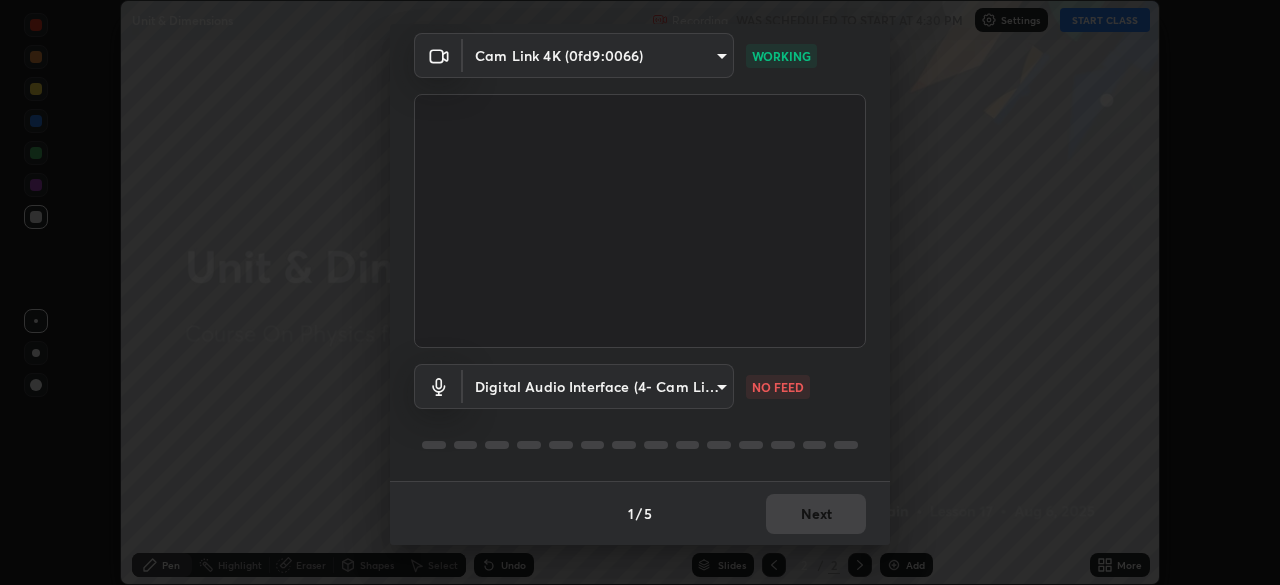 click on "Erase all Unit & Dimensions Recording WAS SCHEDULED TO START AT 4:30 PM Settings START CLASS Setting up your live class Unit & Dimensions • L17 of Course On Physics for JEE Growth 5 2027 [FIRST] [LAST] Pen Highlight Eraser Shapes Select Undo Slides 2 / 2 Add More No doubts shared Encourage your learners to ask a doubt for better clarity Report an issue Reason for reporting Buffering Chat not working Audio - Video sync issue Educator video quality low ​ Attach an image Report Media settings Cam Link 4K (0fd9:0066) [HASH] WORKING Digital Audio Interface (4- Cam Link 4K) [HASH] NO FEED 1 / 5 Next" at bounding box center [640, 292] 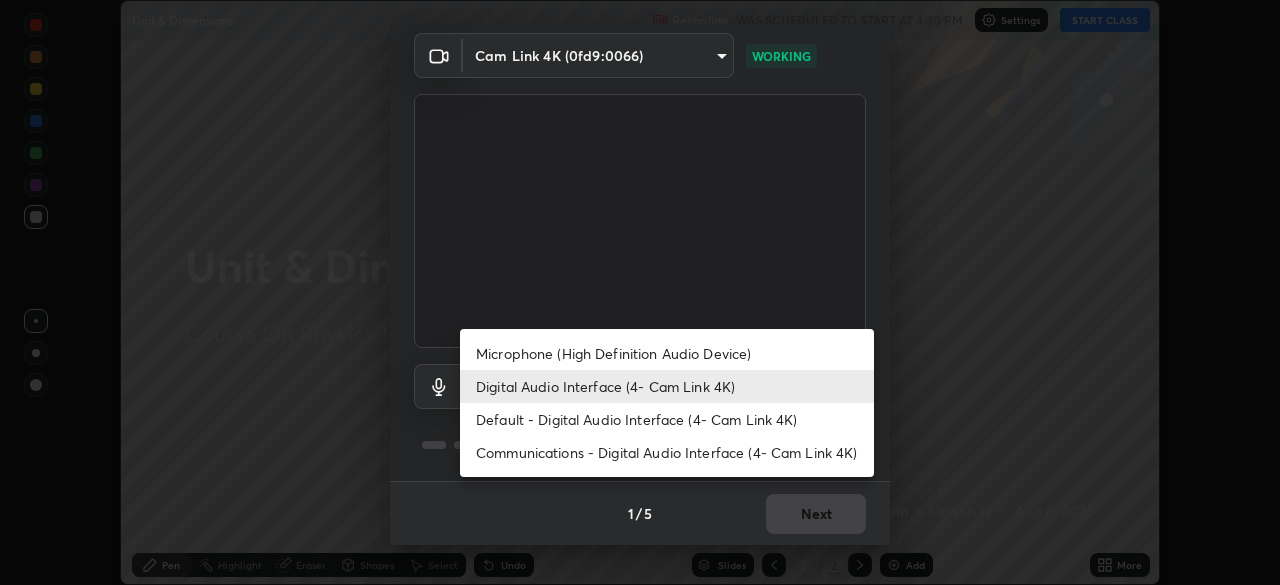 click on "Microphone (High Definition Audio Device)" at bounding box center [667, 353] 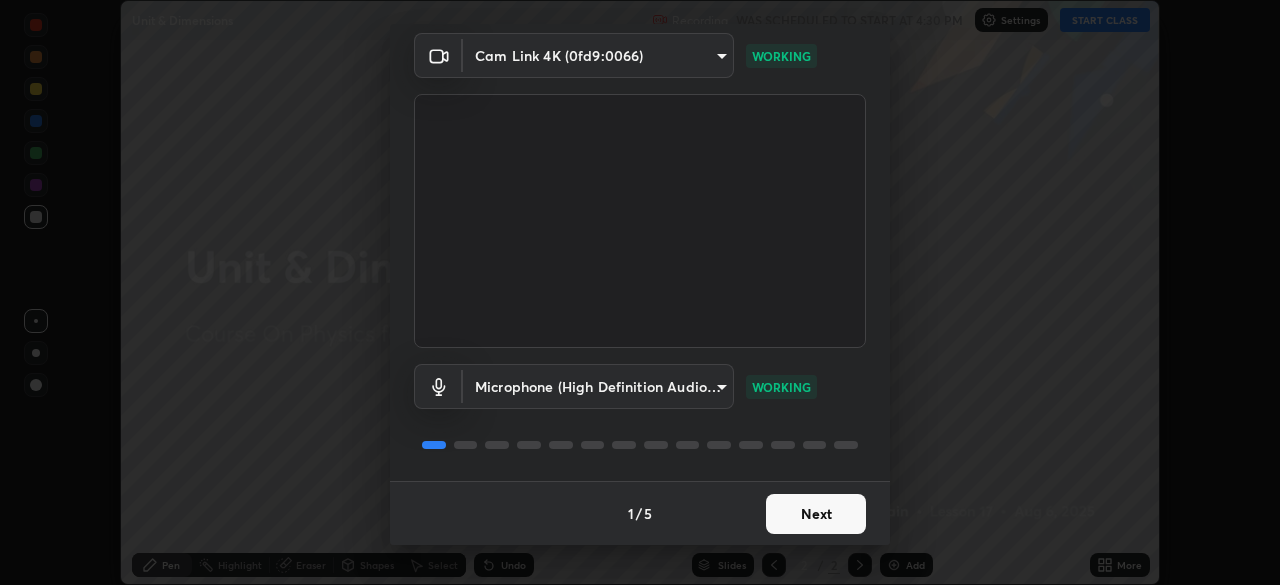 click on "Next" at bounding box center [816, 514] 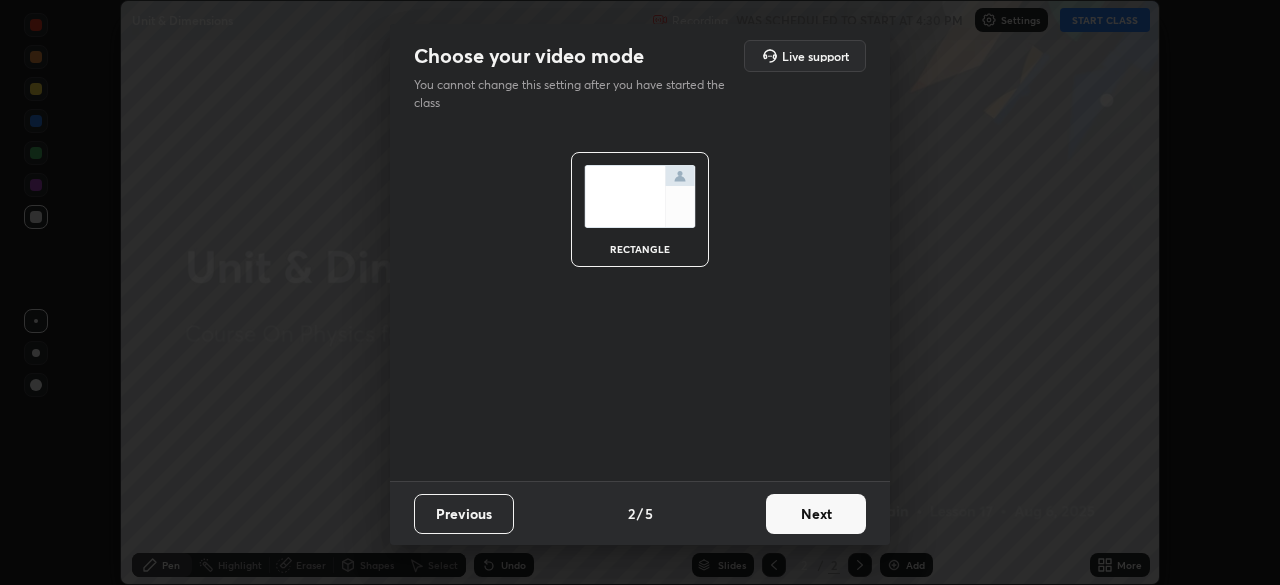 click on "Next" at bounding box center (816, 514) 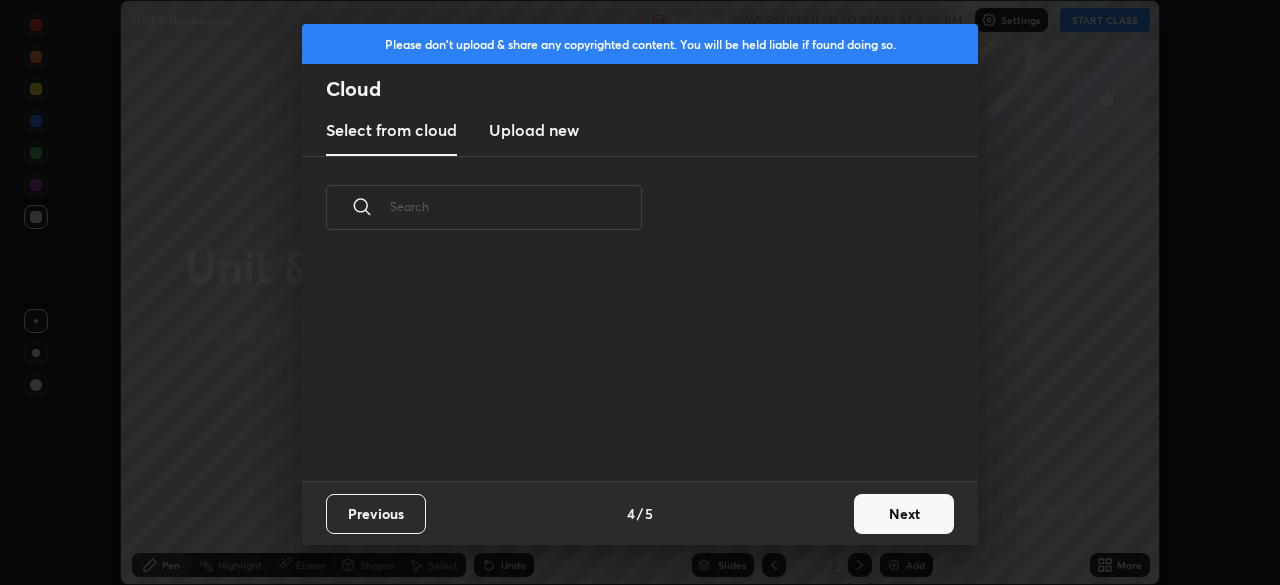 click on "Next" at bounding box center (904, 514) 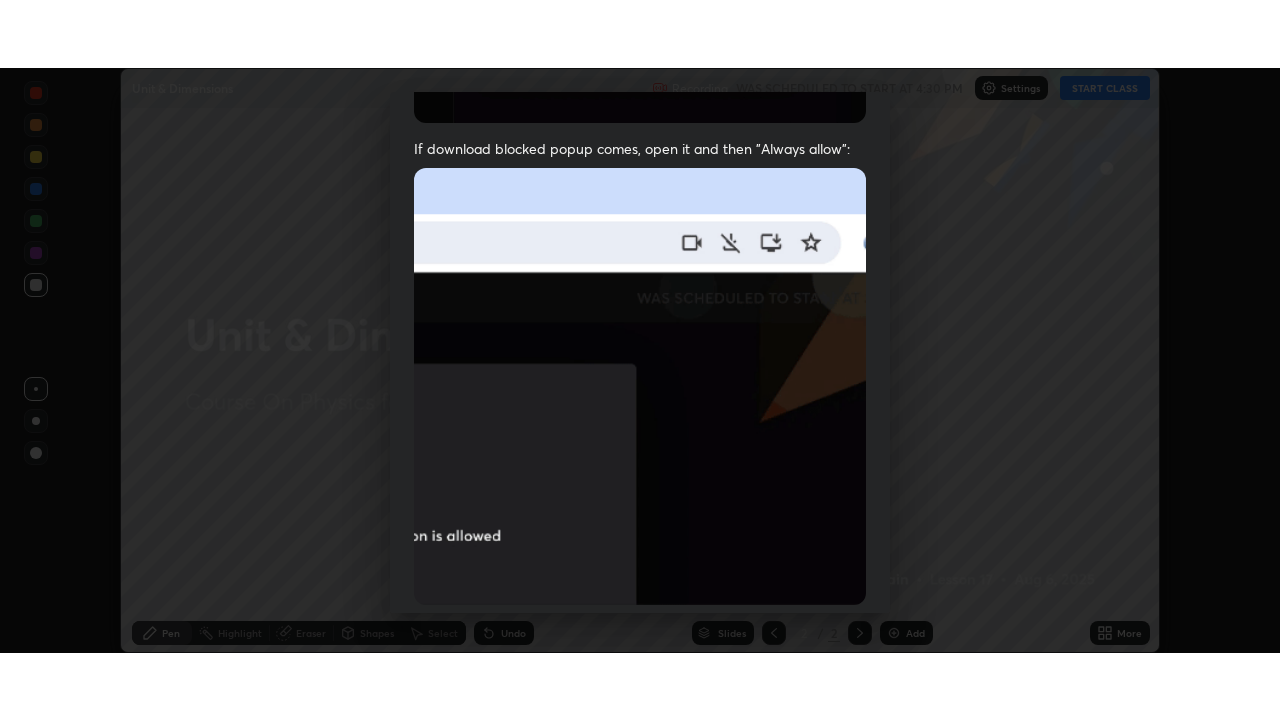 scroll, scrollTop: 479, scrollLeft: 0, axis: vertical 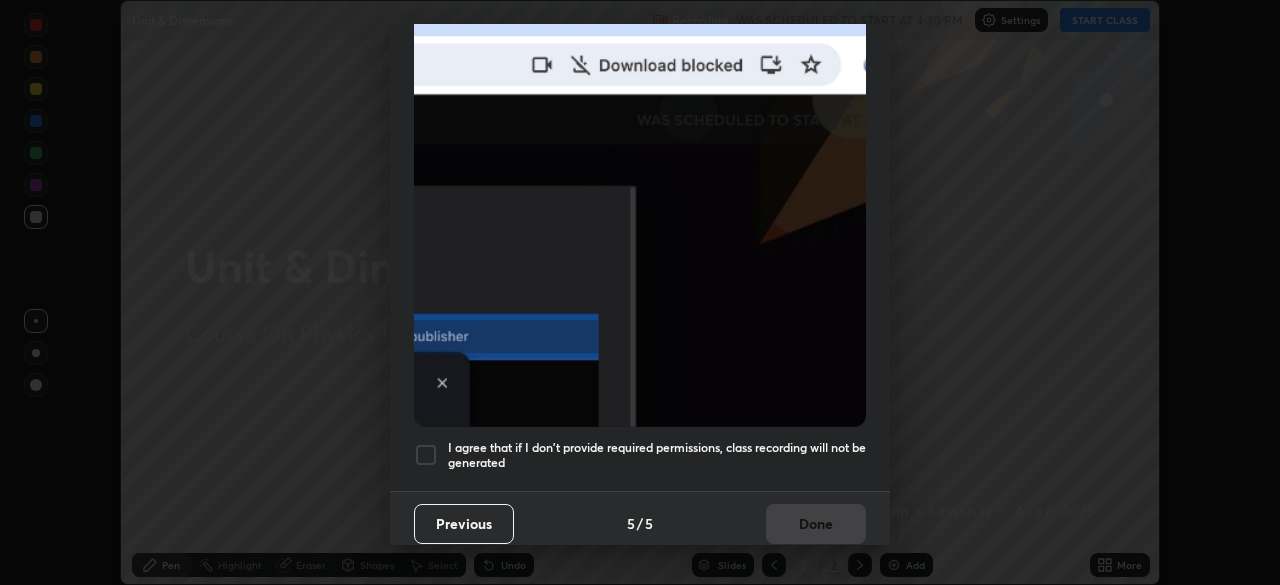 click at bounding box center (426, 455) 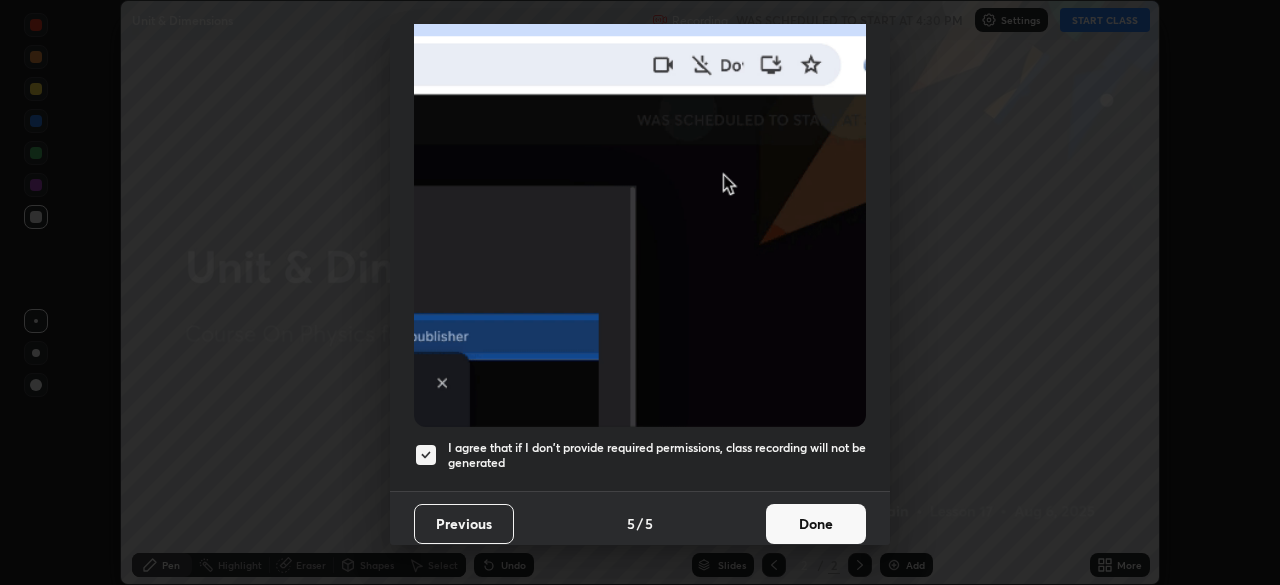 click on "Done" at bounding box center (816, 524) 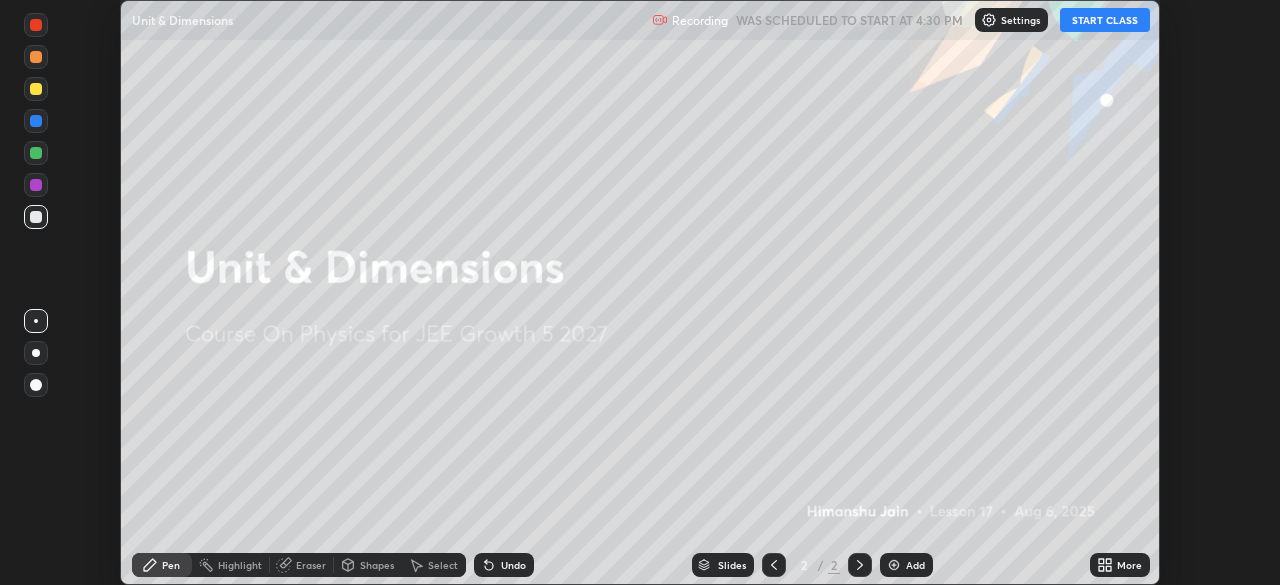 click on "START CLASS" at bounding box center (1105, 20) 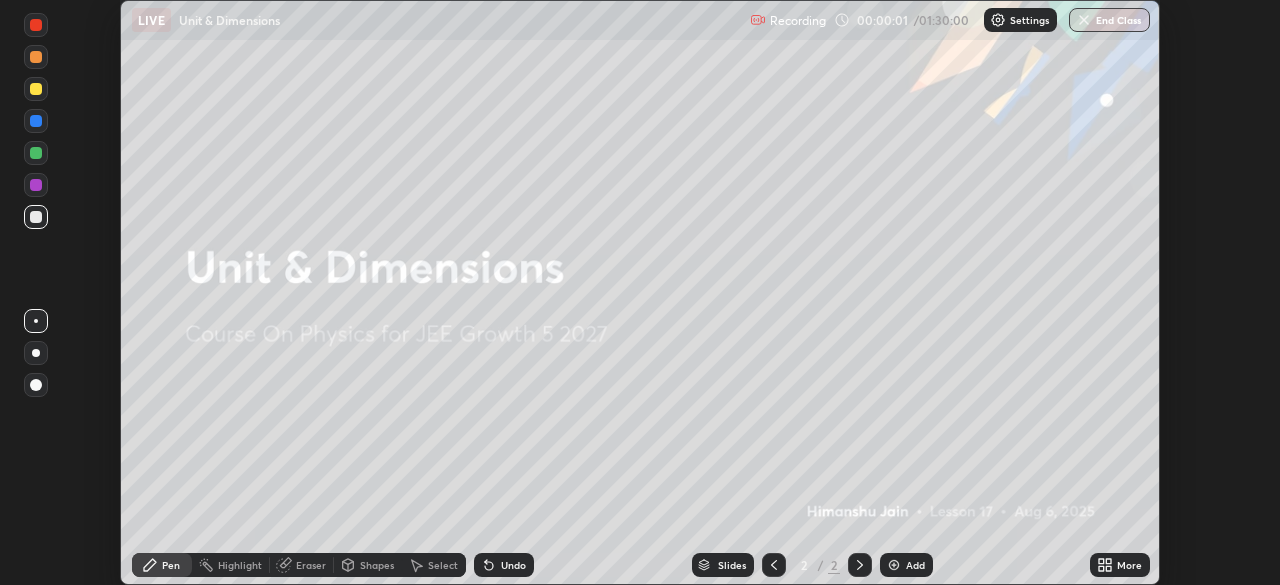 click on "More" at bounding box center (1120, 565) 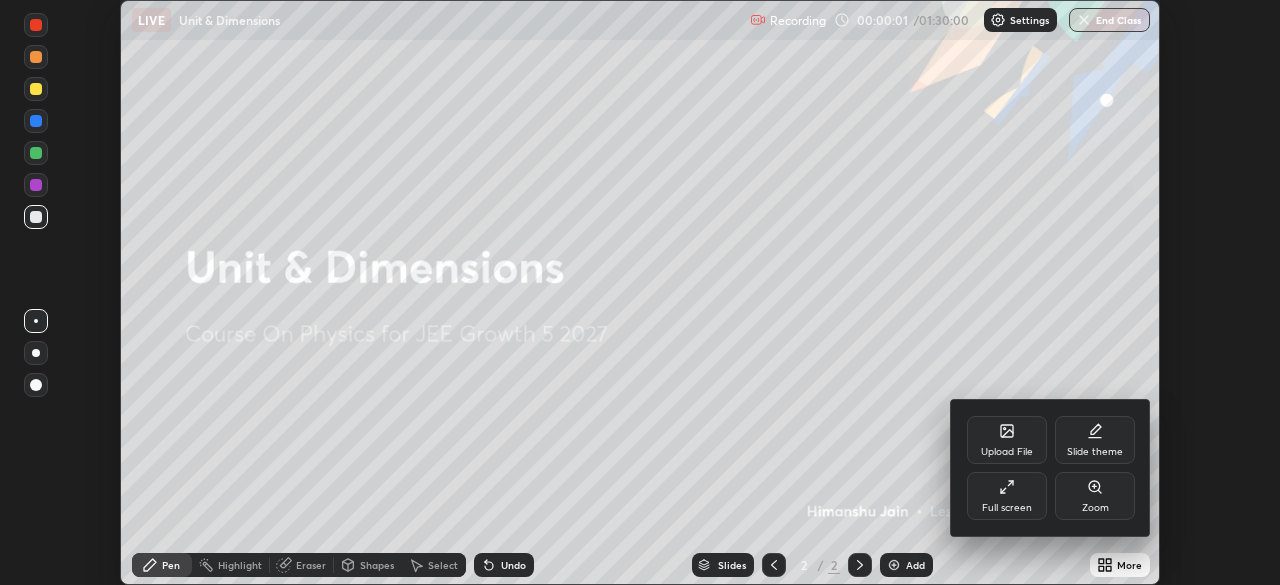 click on "Full screen" at bounding box center (1007, 496) 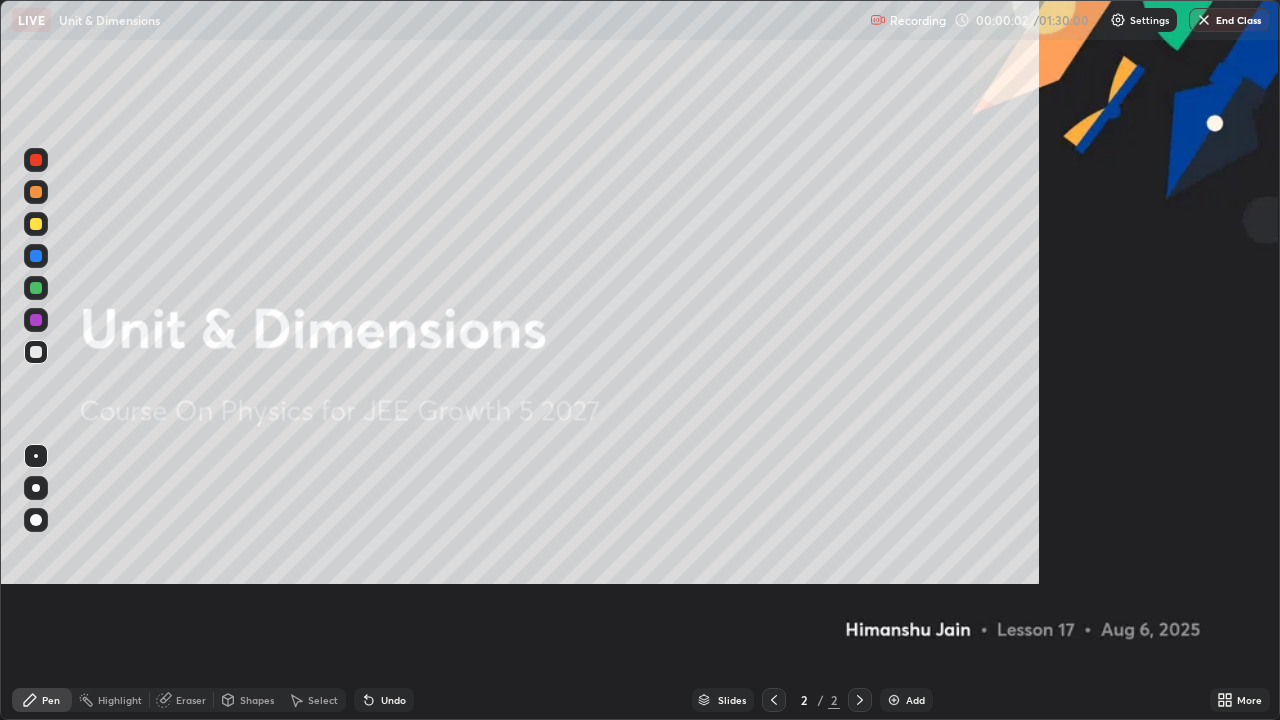 scroll, scrollTop: 99280, scrollLeft: 98720, axis: both 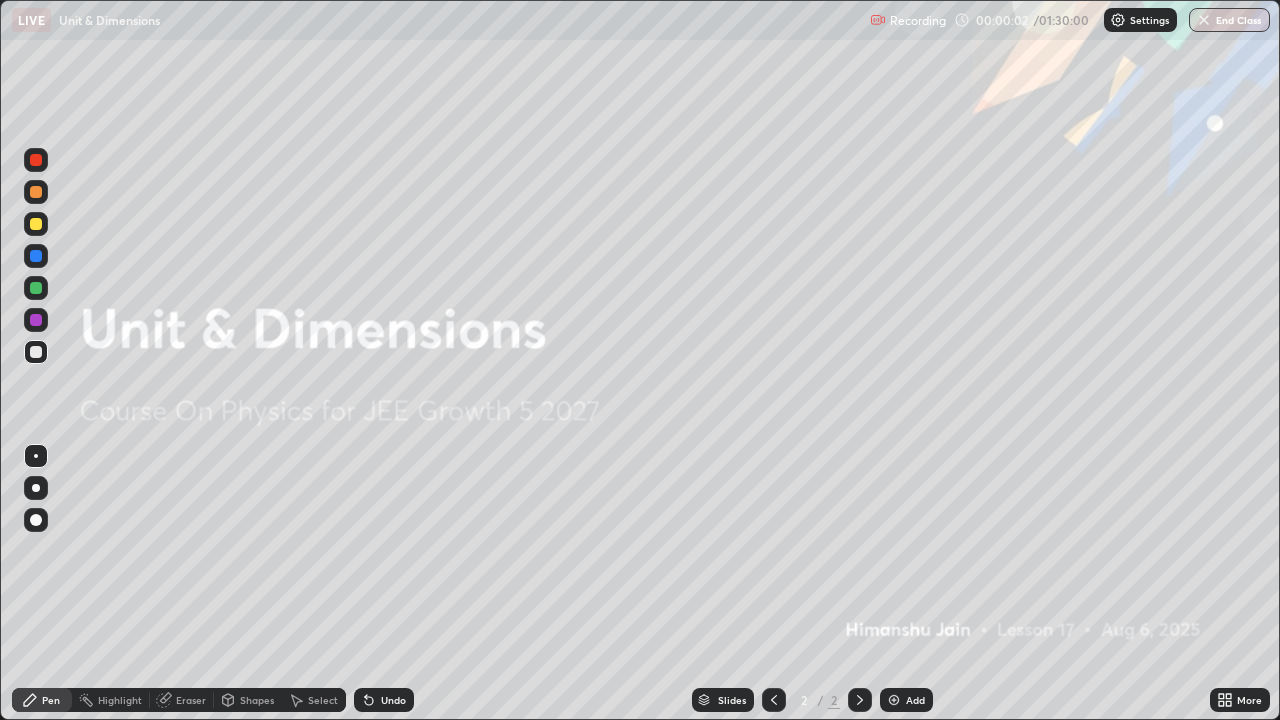 click on "Add" at bounding box center (906, 700) 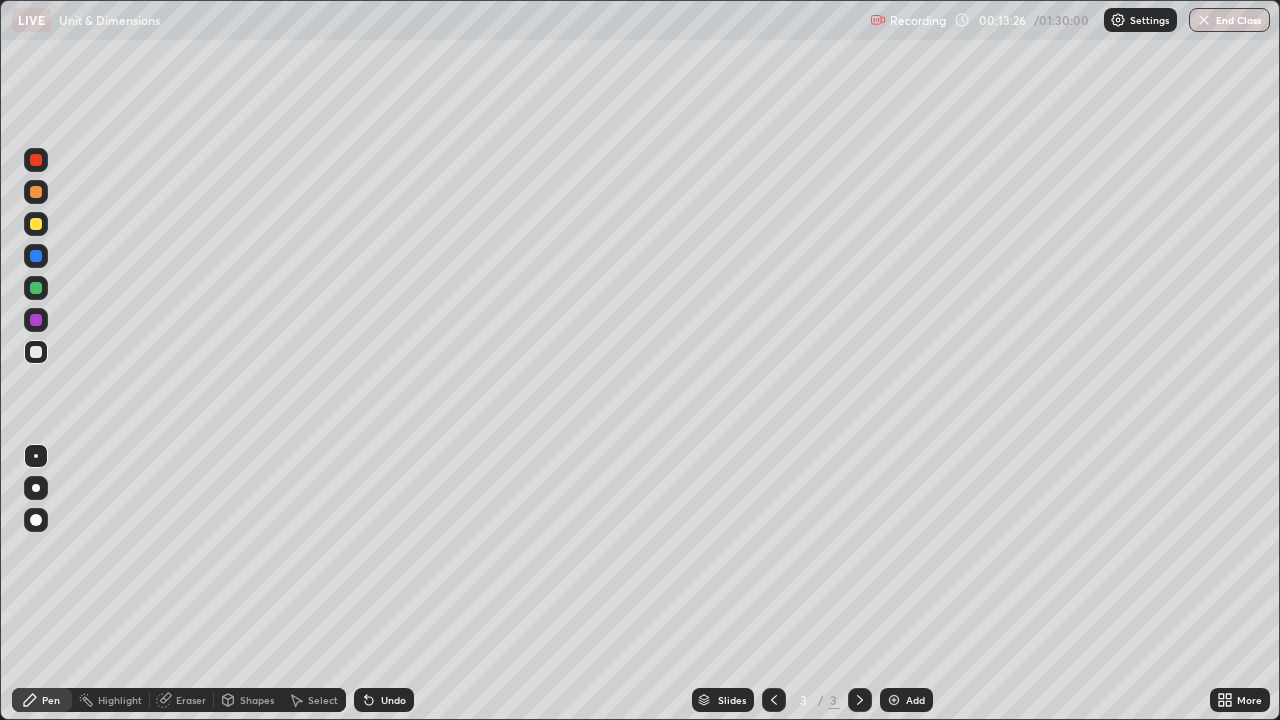 click on "Undo" at bounding box center (384, 700) 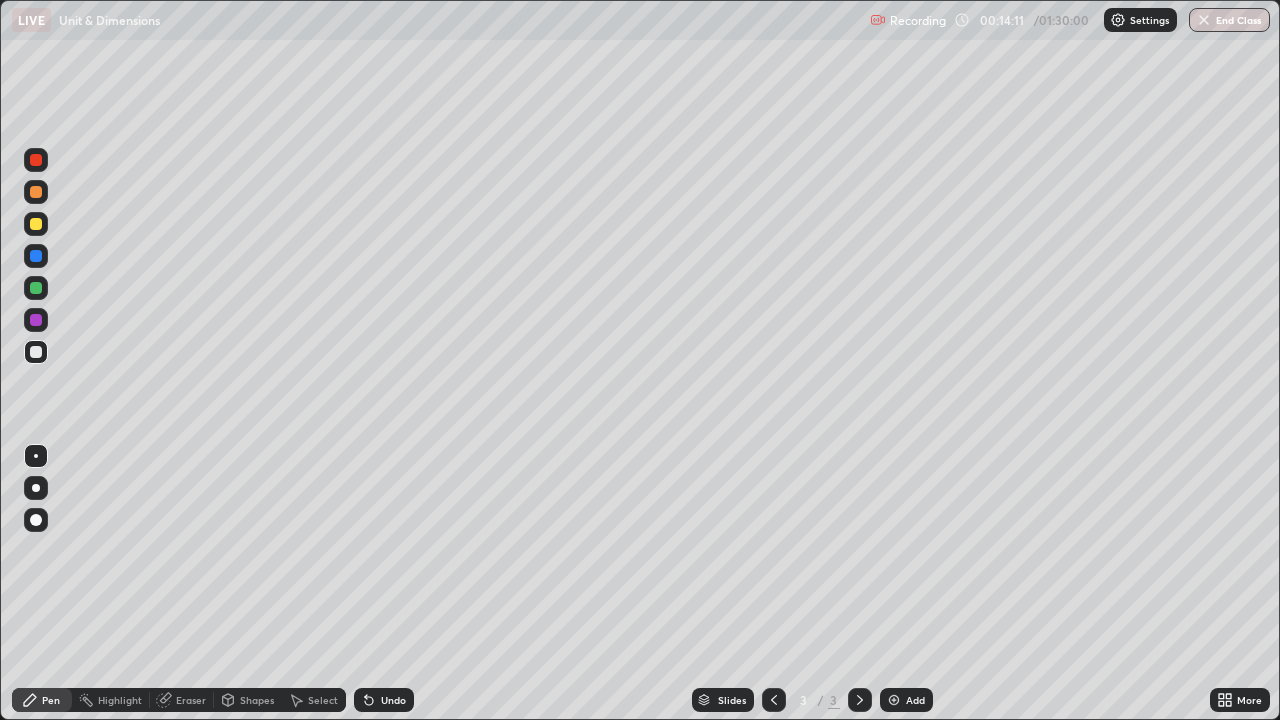 click on "Add" at bounding box center (915, 700) 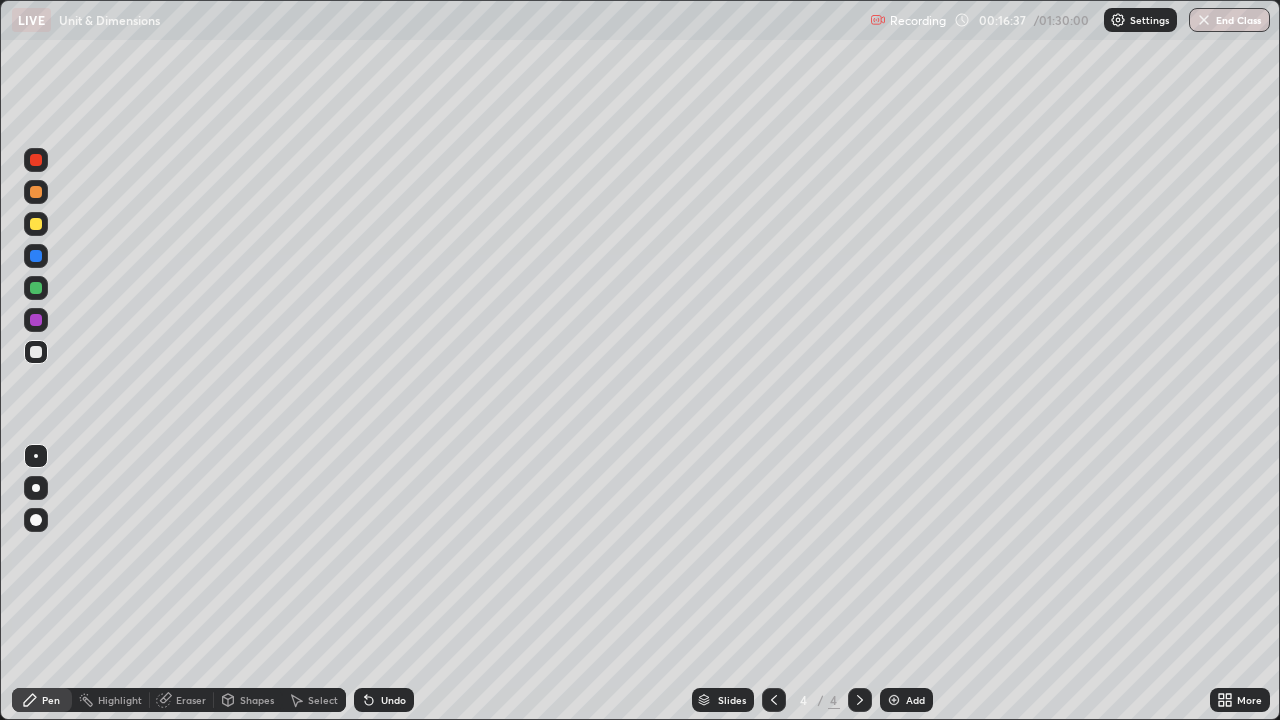 click on "Slides 4 / 4 Add" at bounding box center [812, 700] 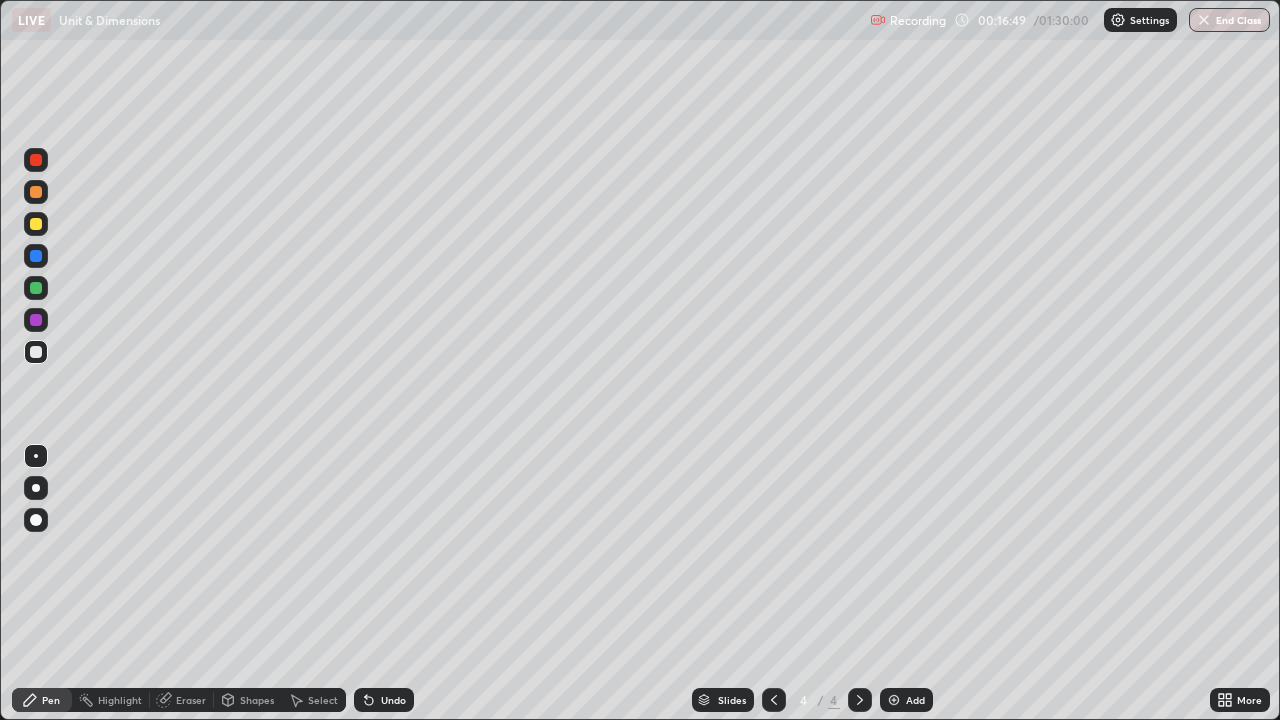 click on "Slides 4 / 4 Add" at bounding box center (812, 700) 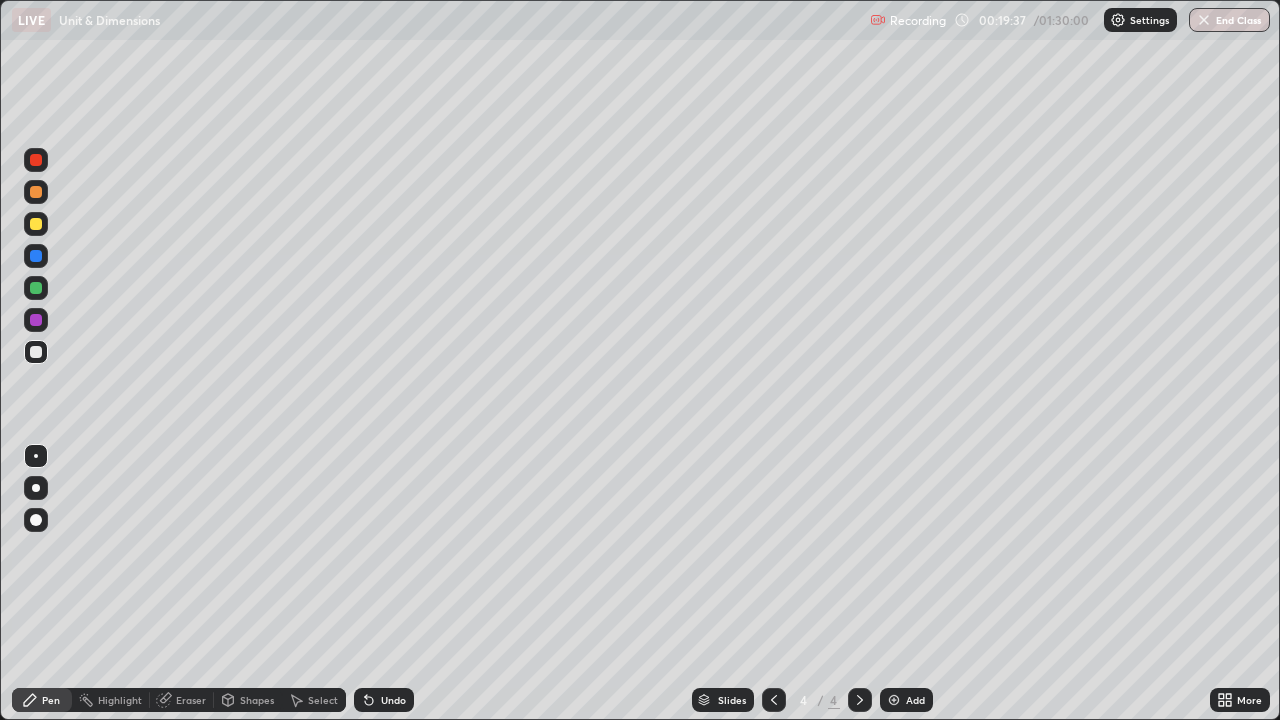 click on "Add" at bounding box center [915, 700] 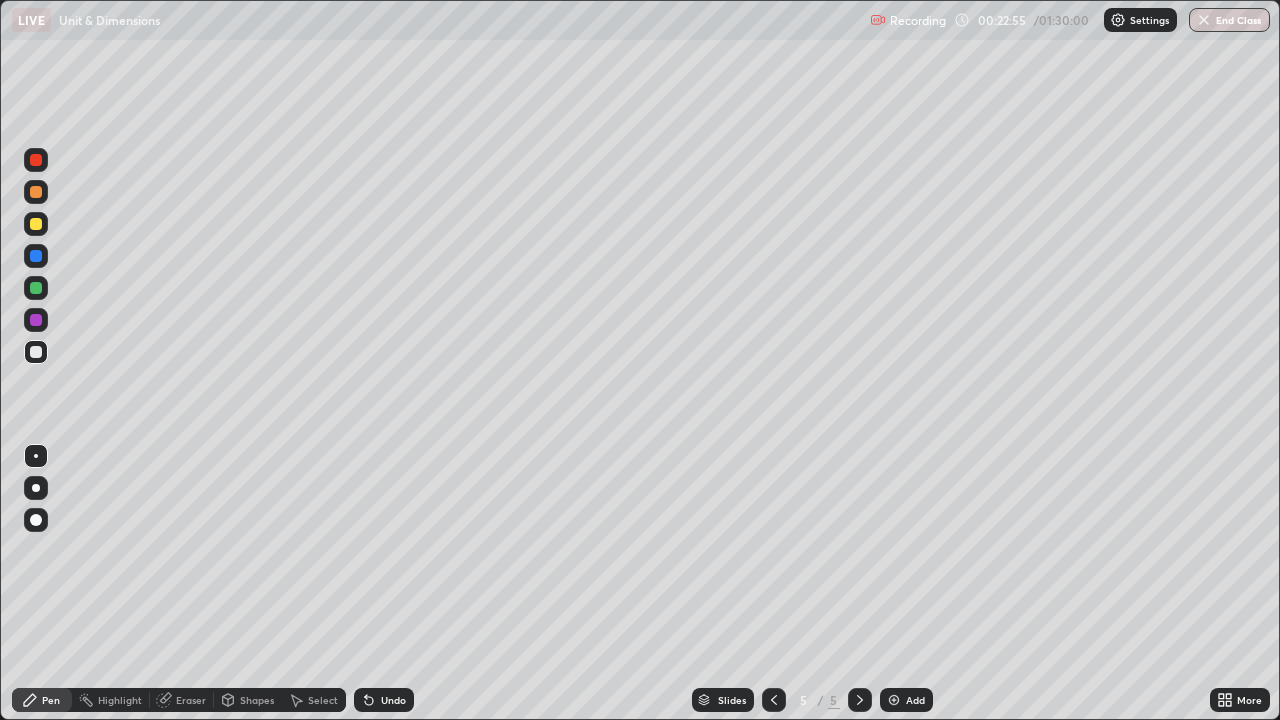click at bounding box center (36, 224) 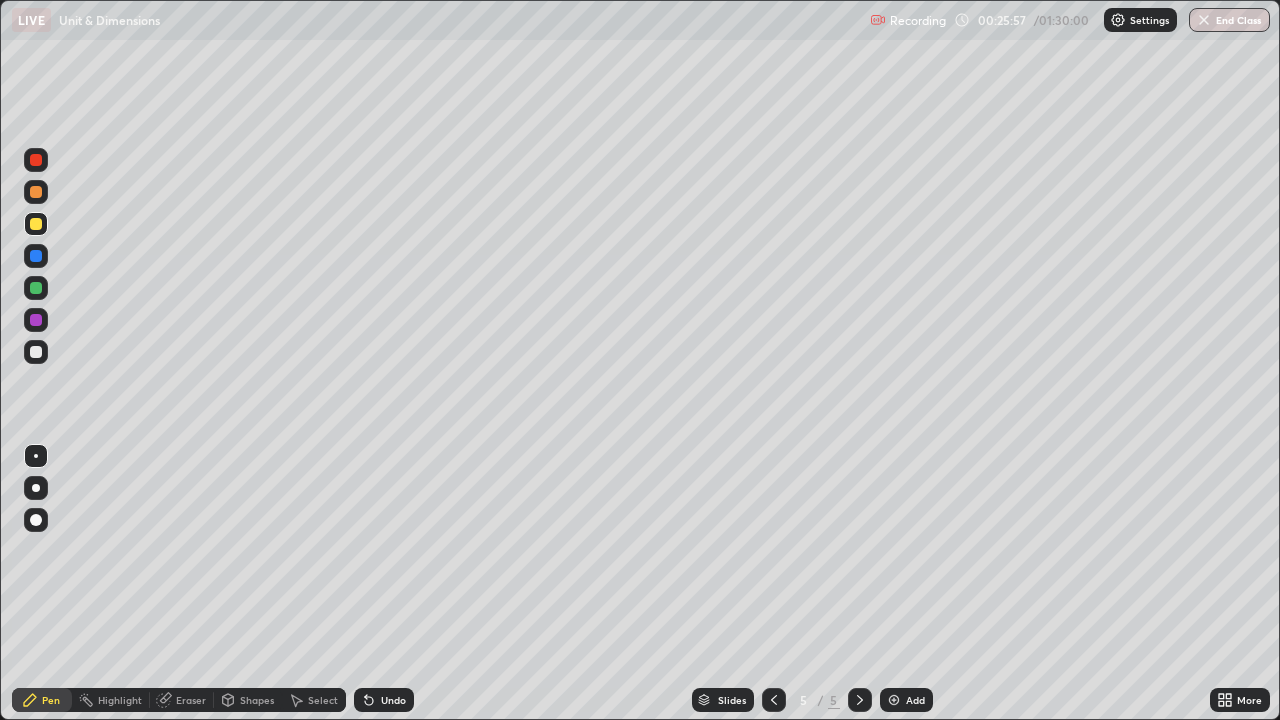 click on "Add" at bounding box center (906, 700) 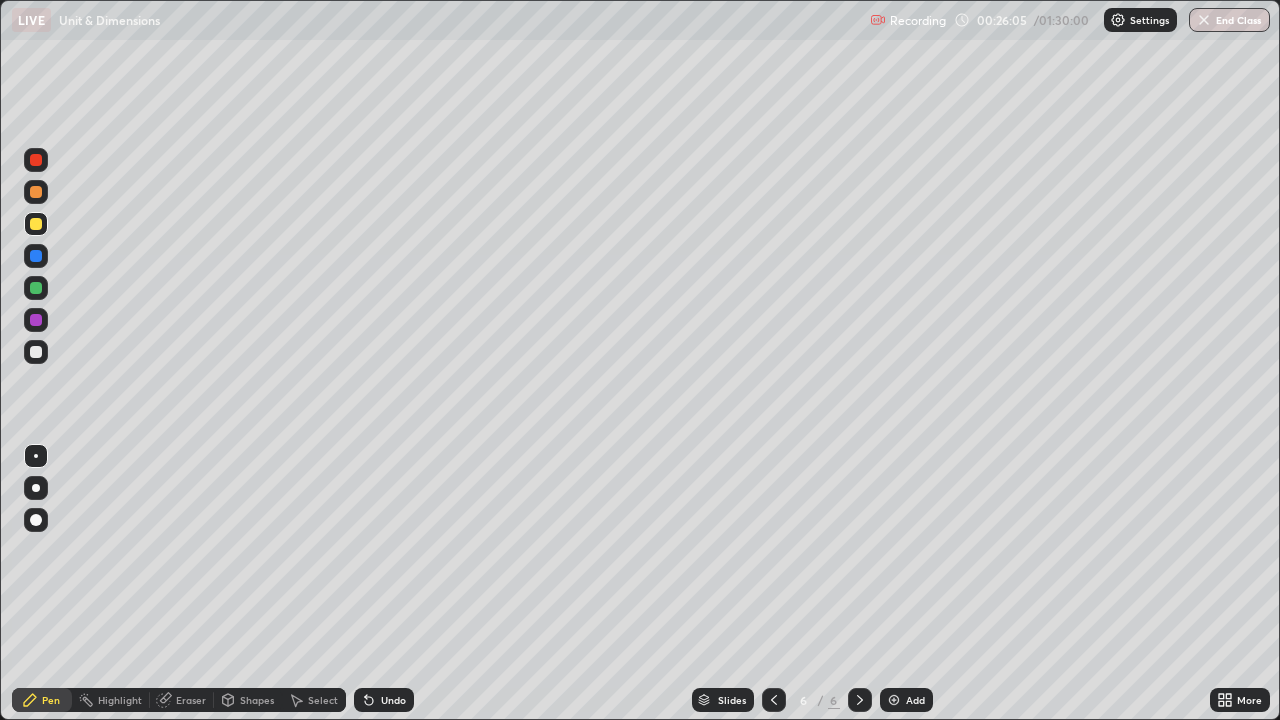 click at bounding box center (36, 352) 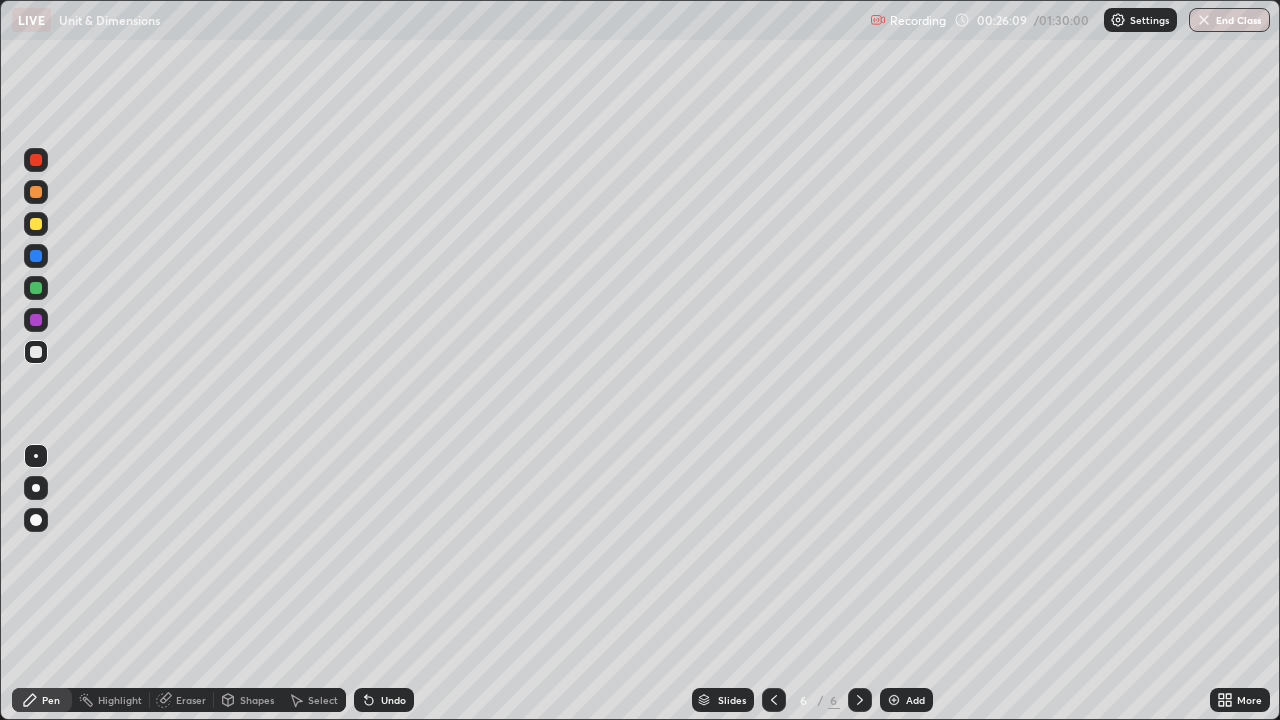 click on "Undo" at bounding box center [393, 700] 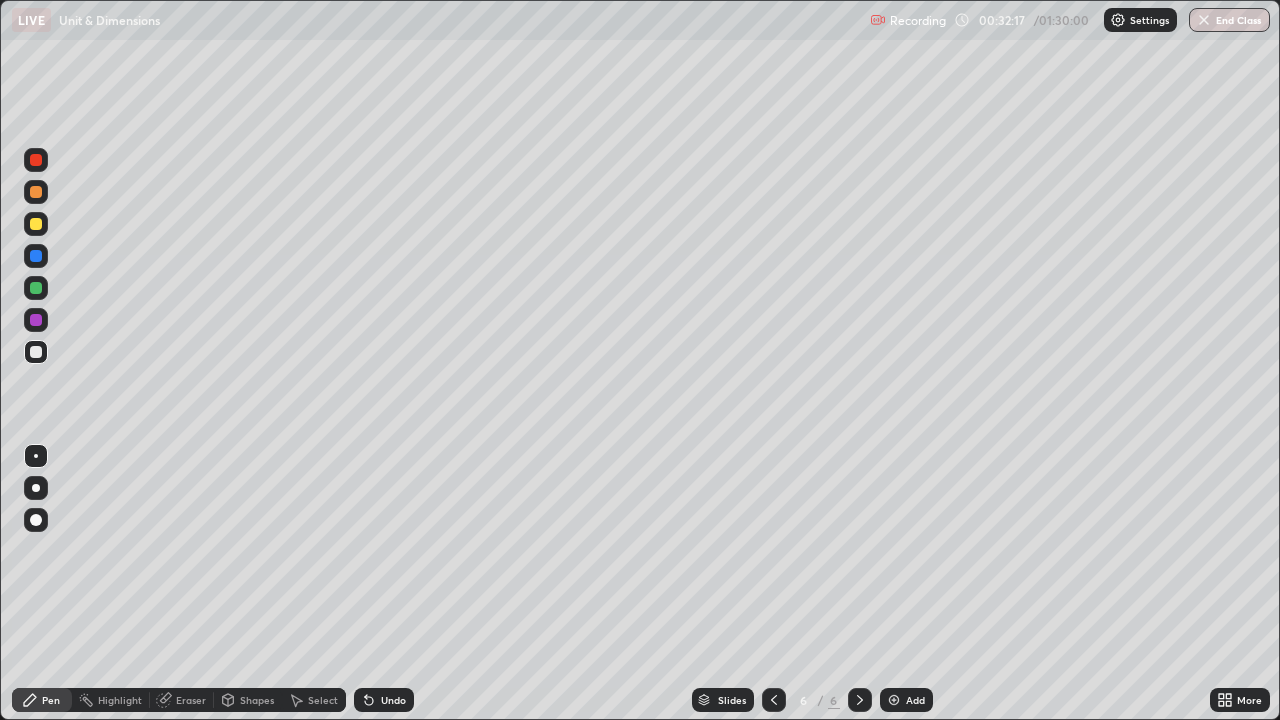 click on "Add" at bounding box center [915, 700] 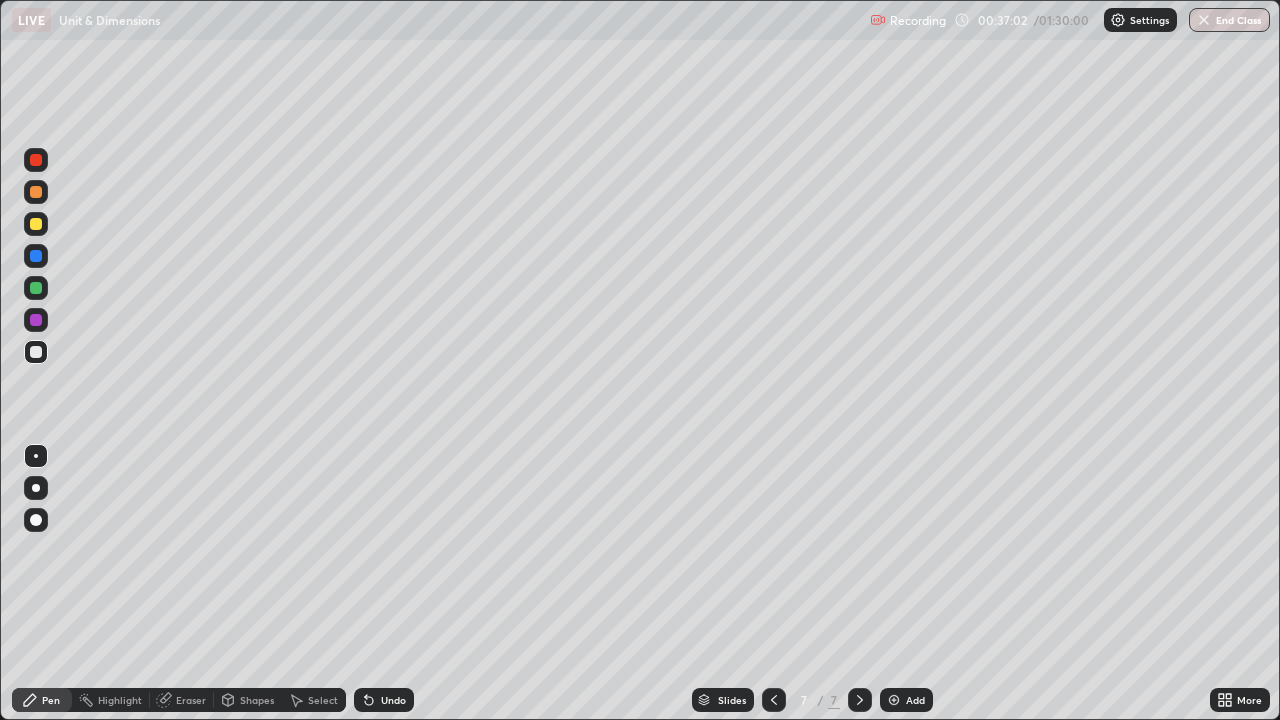 click on "Add" at bounding box center (915, 700) 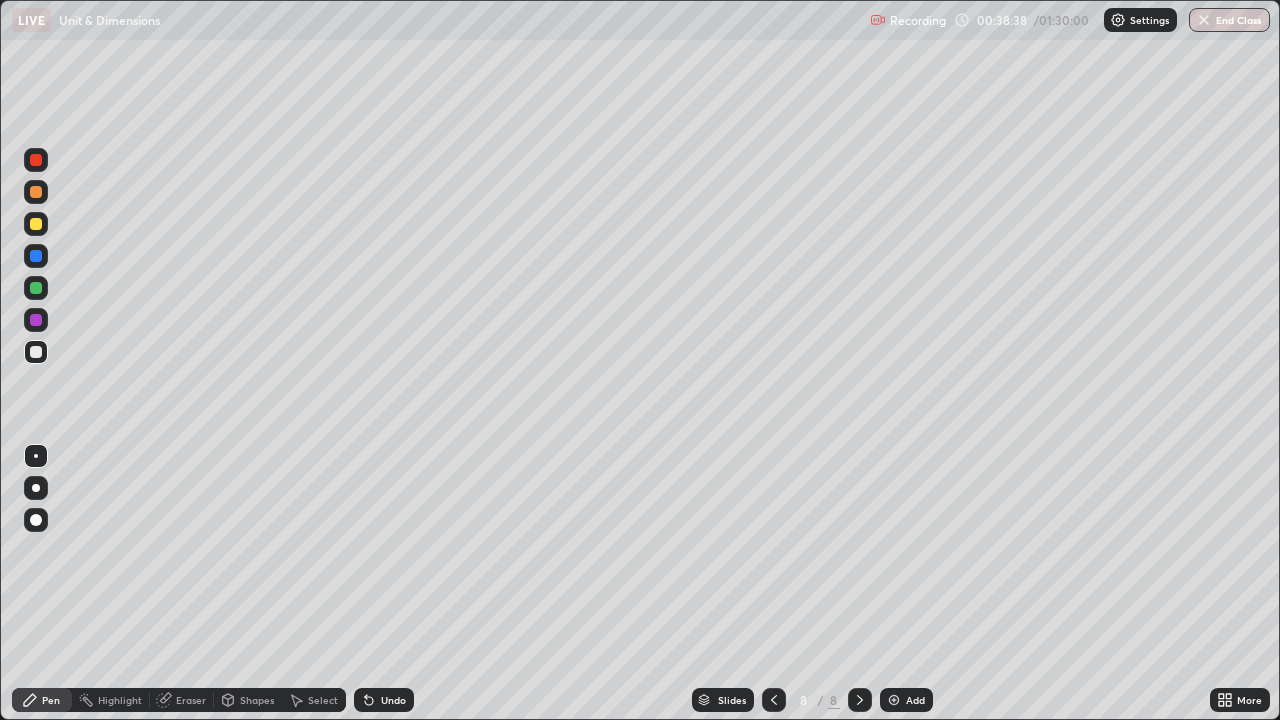 click on "Undo" at bounding box center [380, 700] 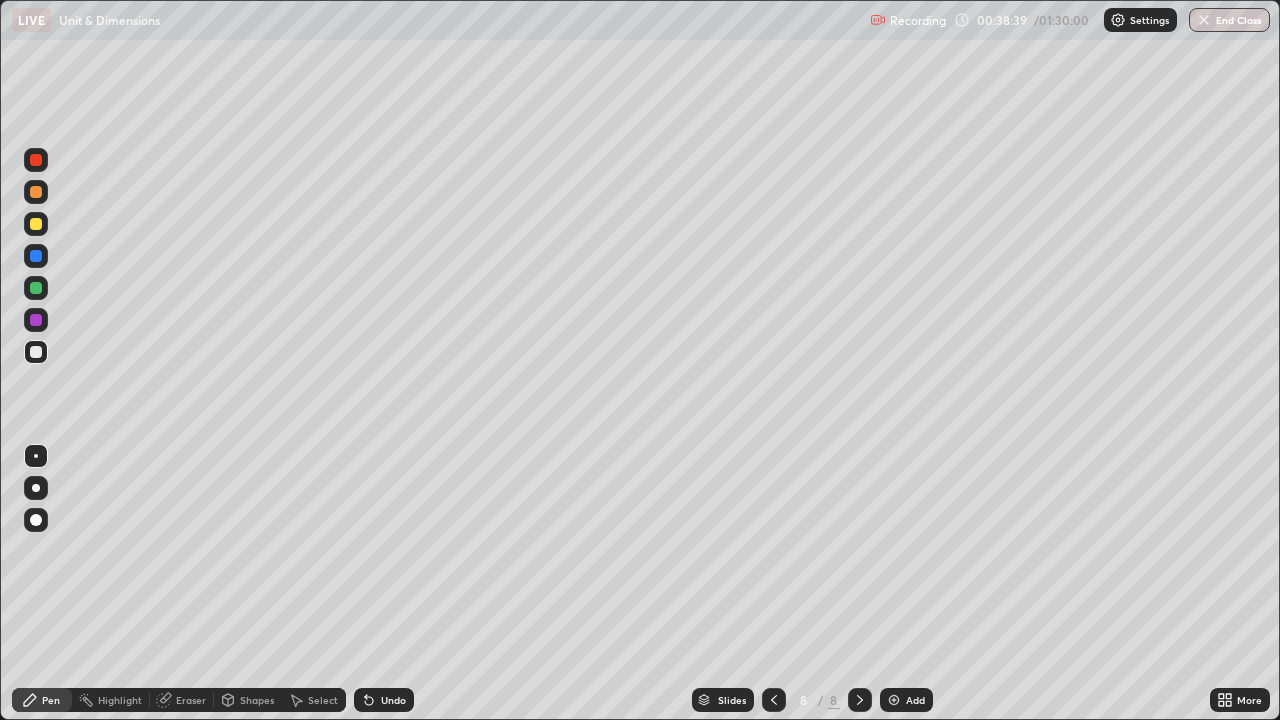 click on "Undo" at bounding box center (384, 700) 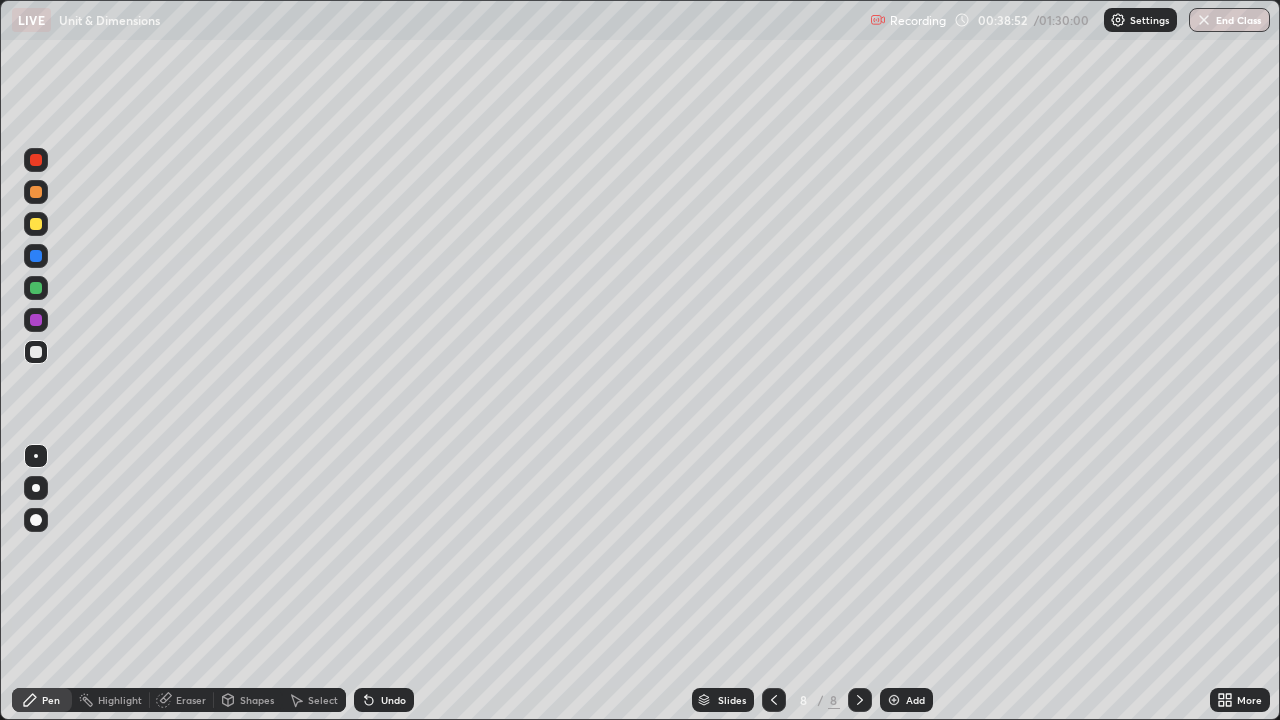 click on "Undo" at bounding box center [393, 700] 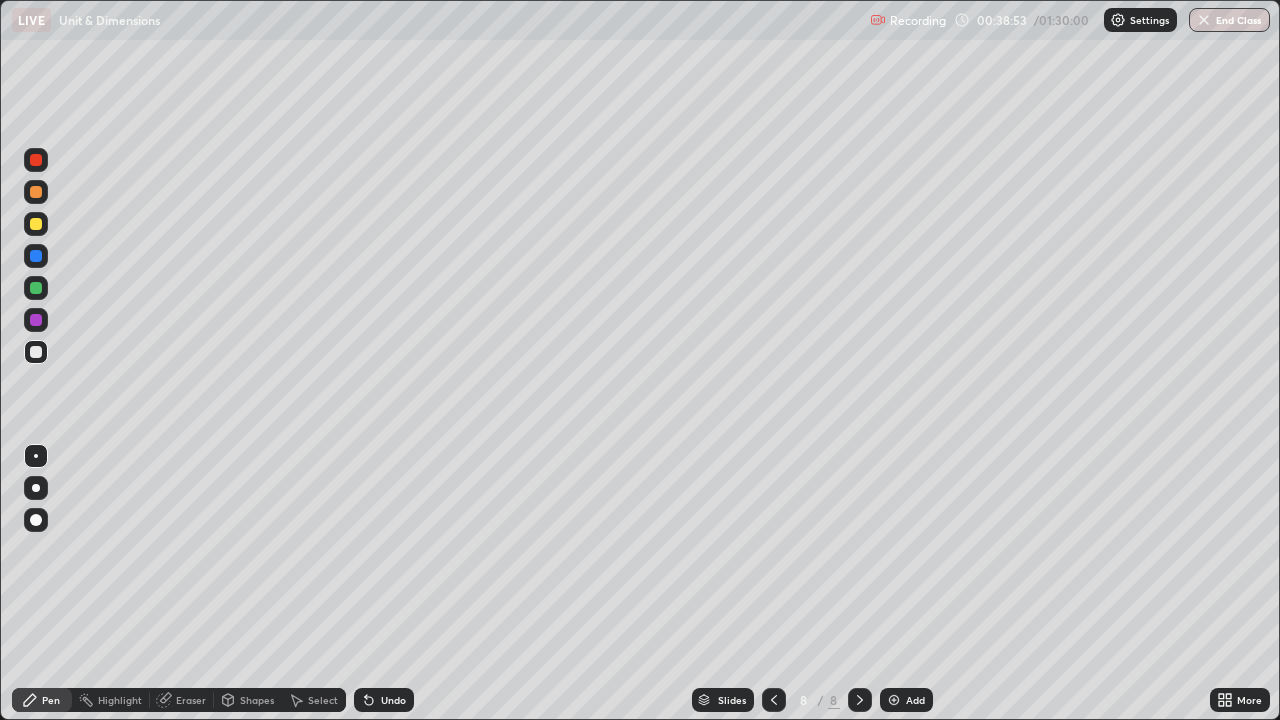 click on "Undo" at bounding box center (393, 700) 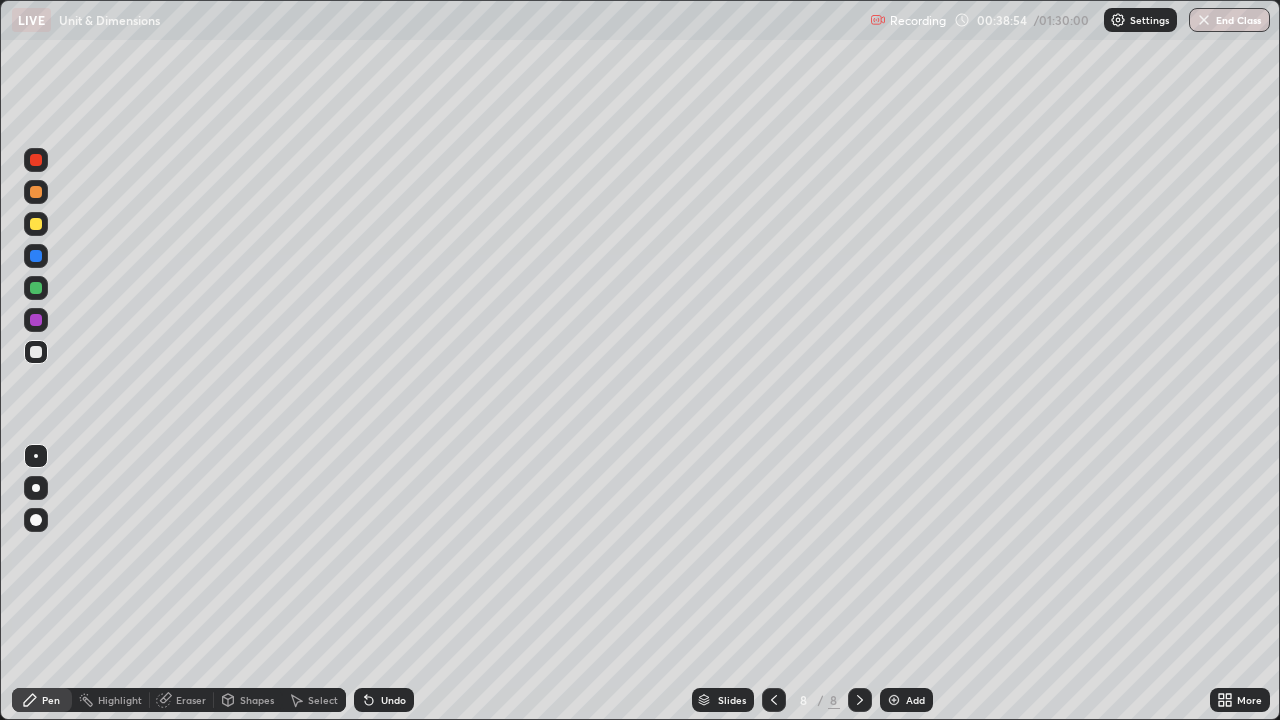 click on "Undo" at bounding box center [393, 700] 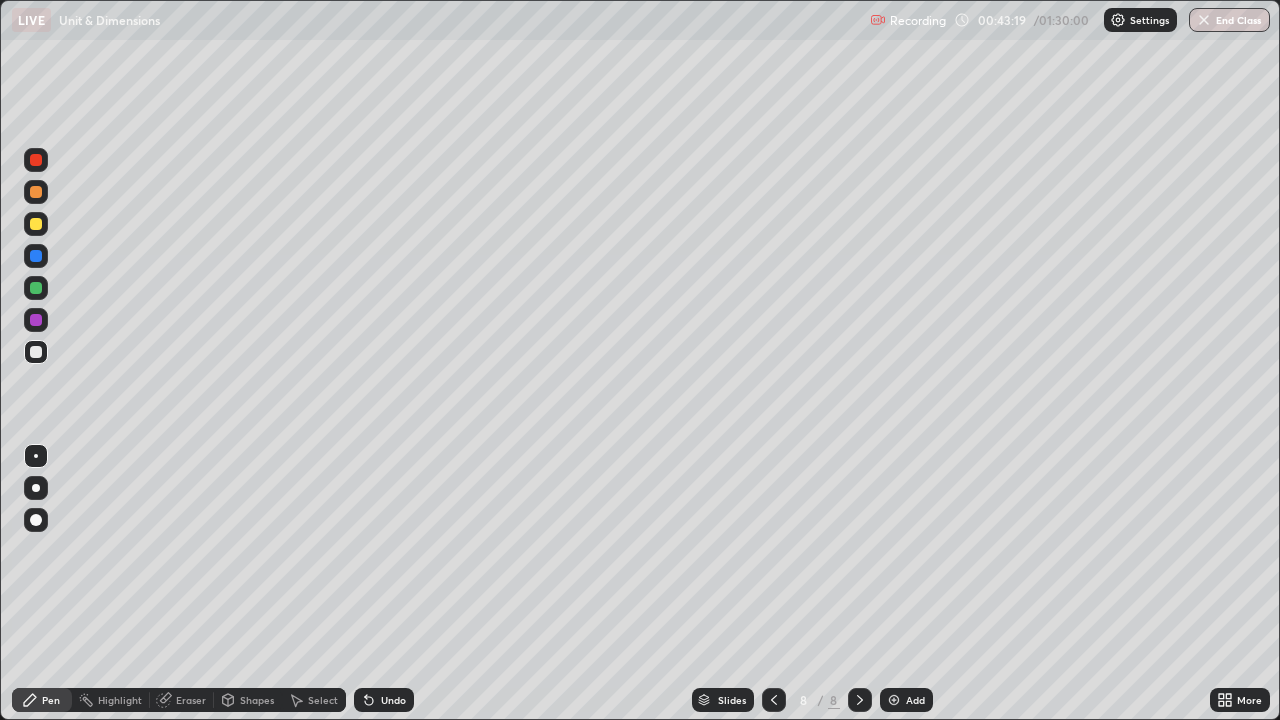 click on "Add" at bounding box center (915, 700) 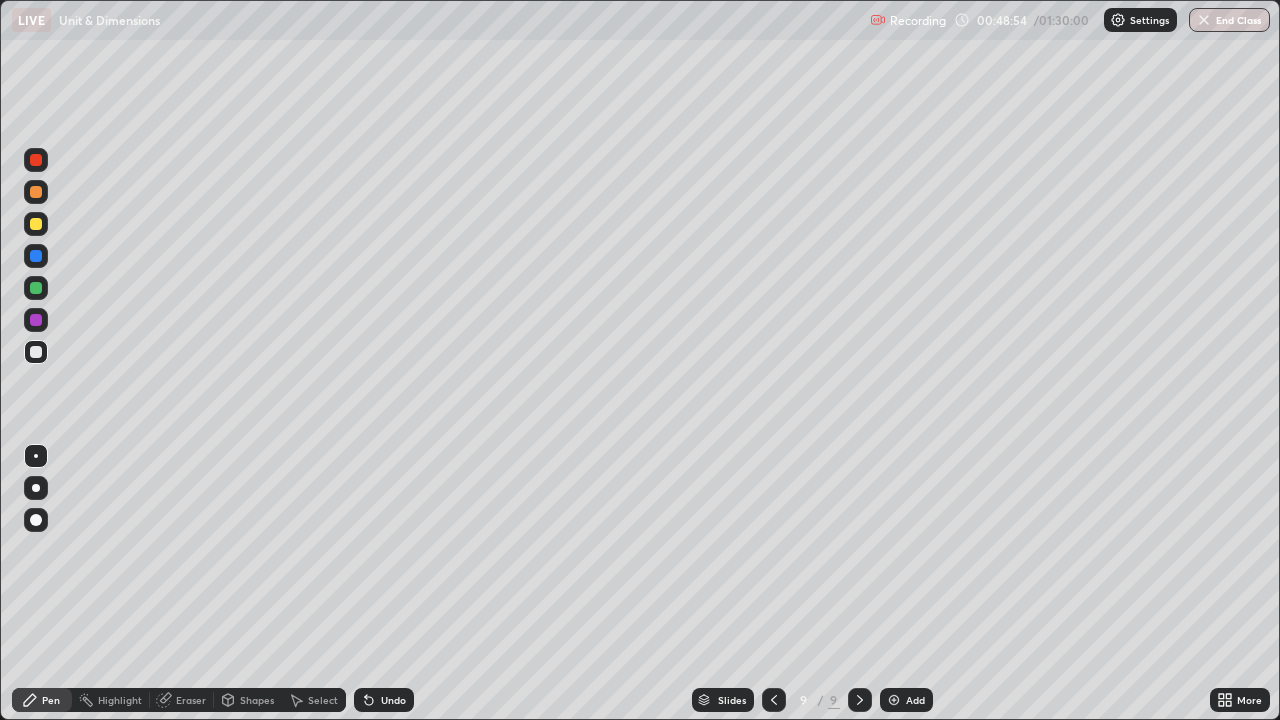 click on "Undo" at bounding box center [384, 700] 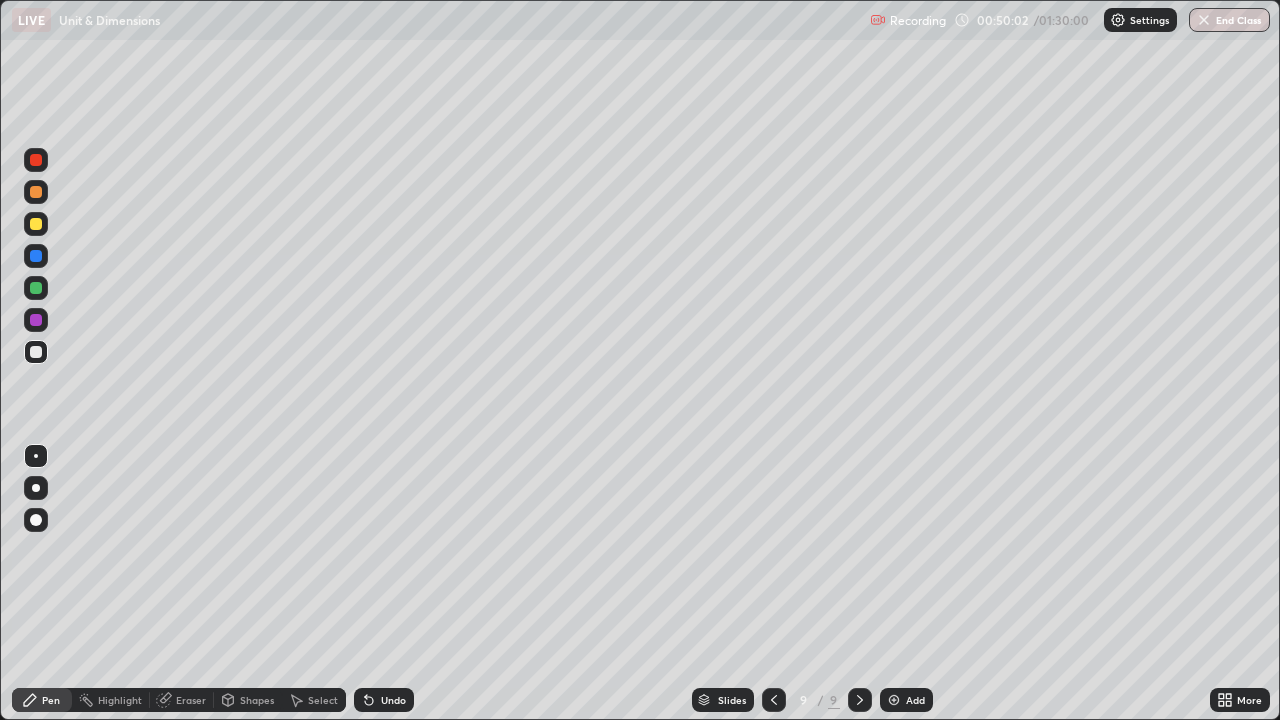 click on "Eraser" at bounding box center [191, 700] 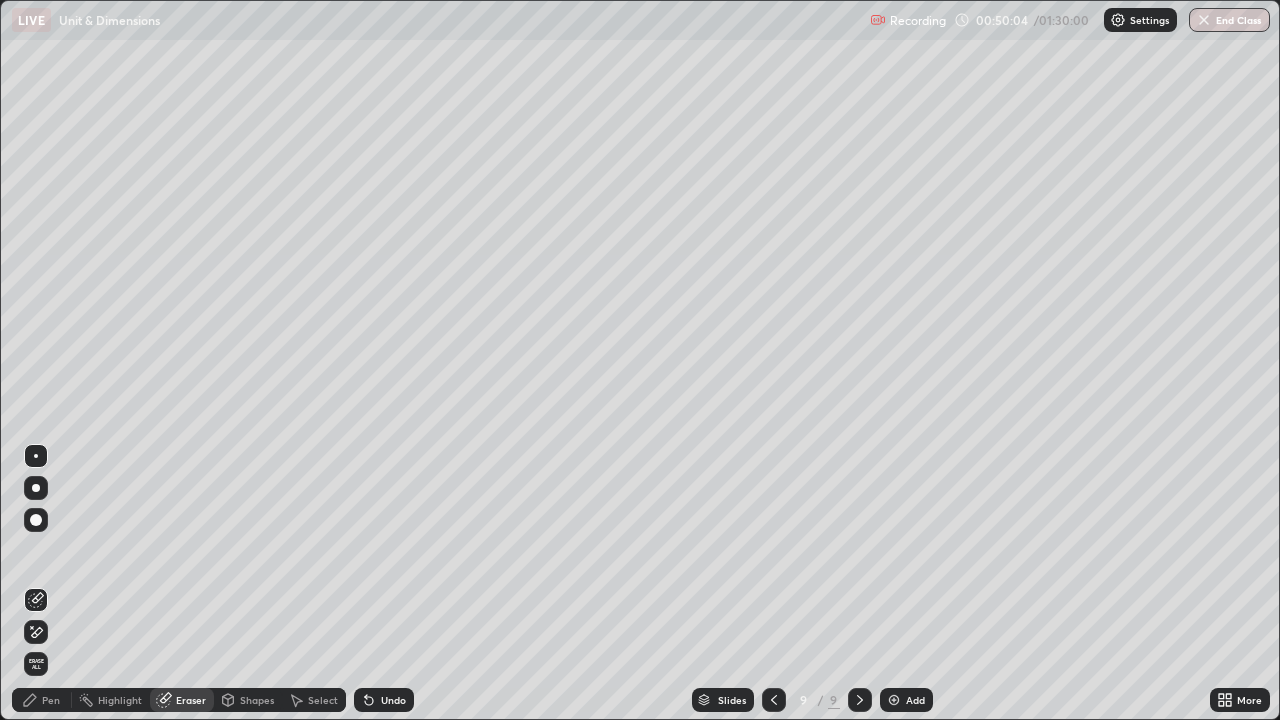 click on "Pen" at bounding box center [42, 700] 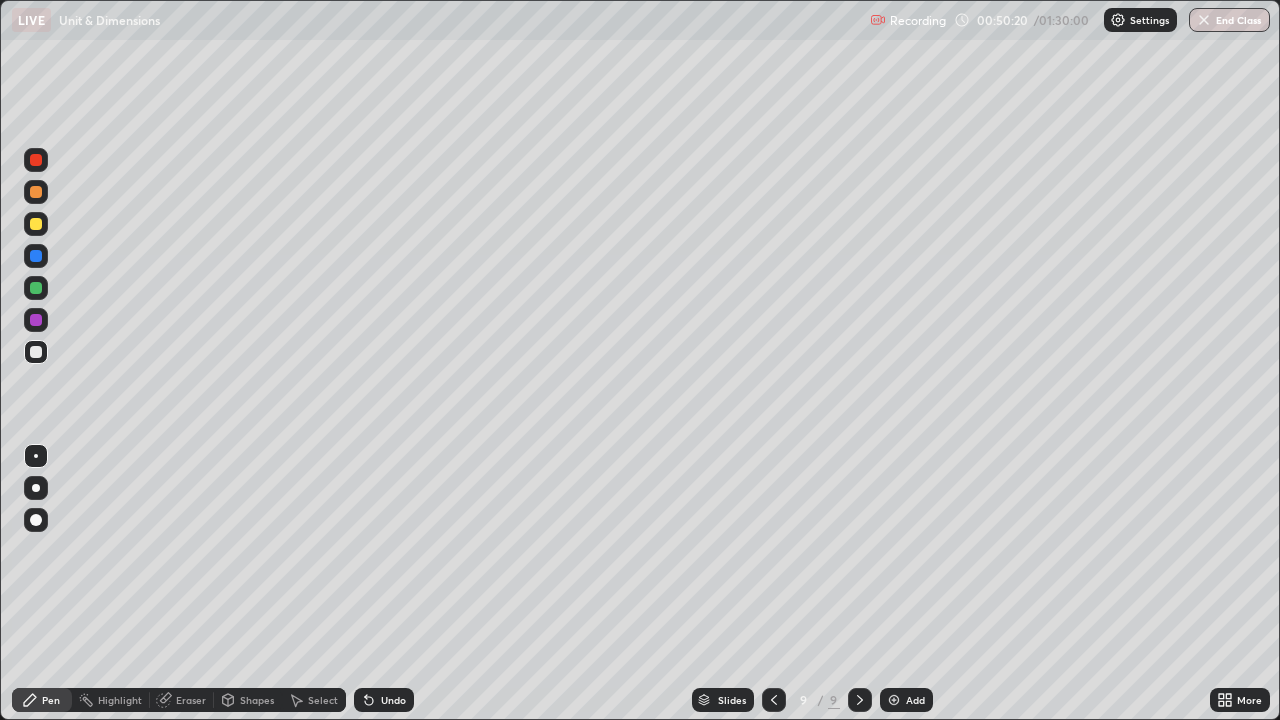 click at bounding box center (36, 320) 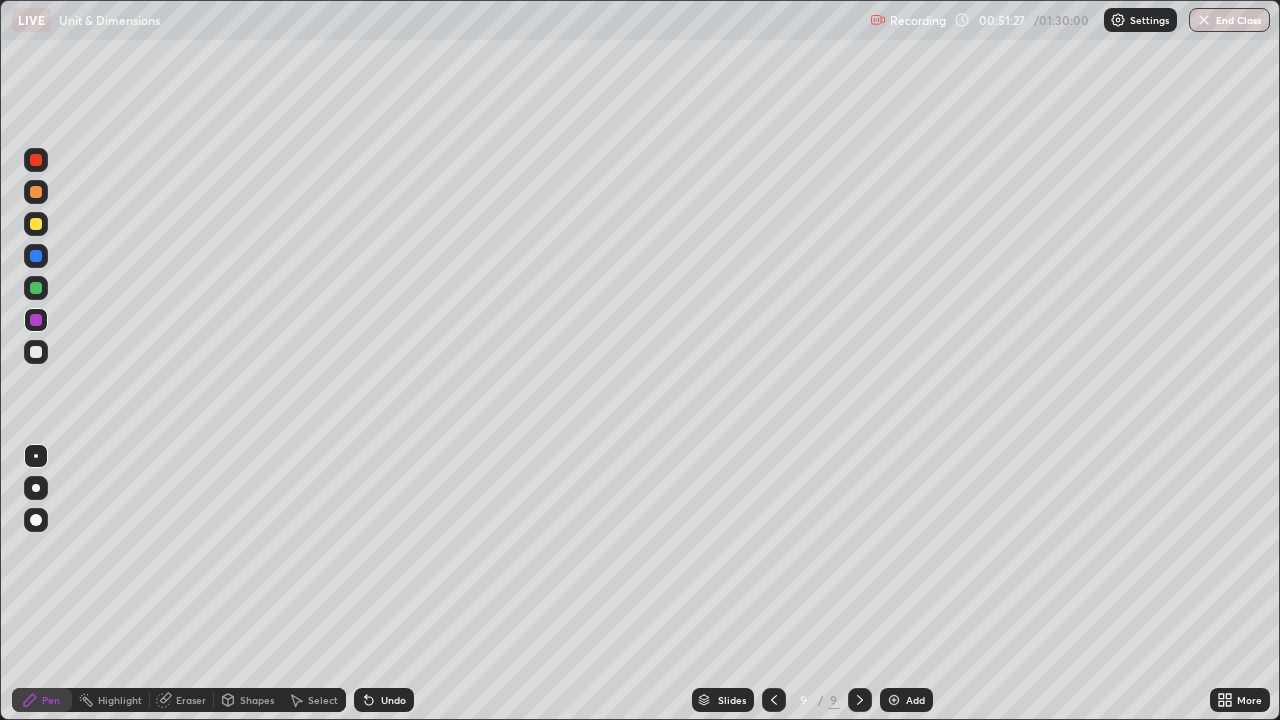 click on "Undo" at bounding box center [393, 700] 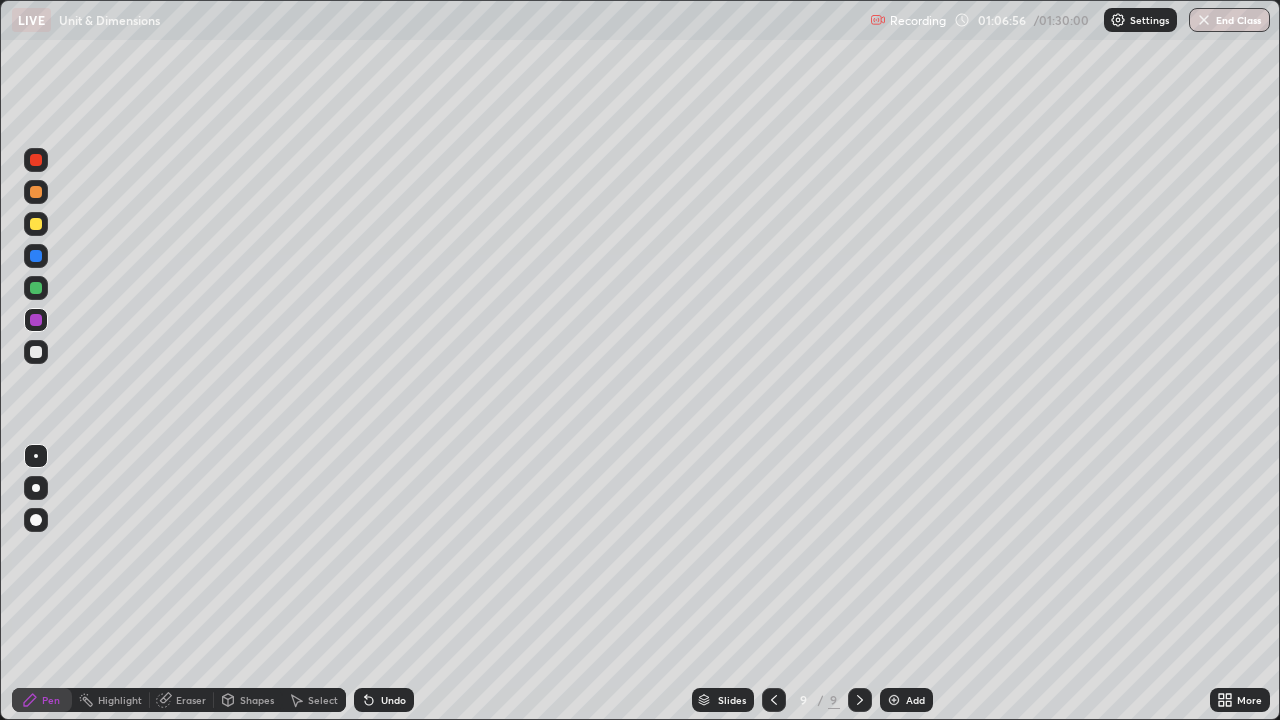 click on "Add" at bounding box center [915, 700] 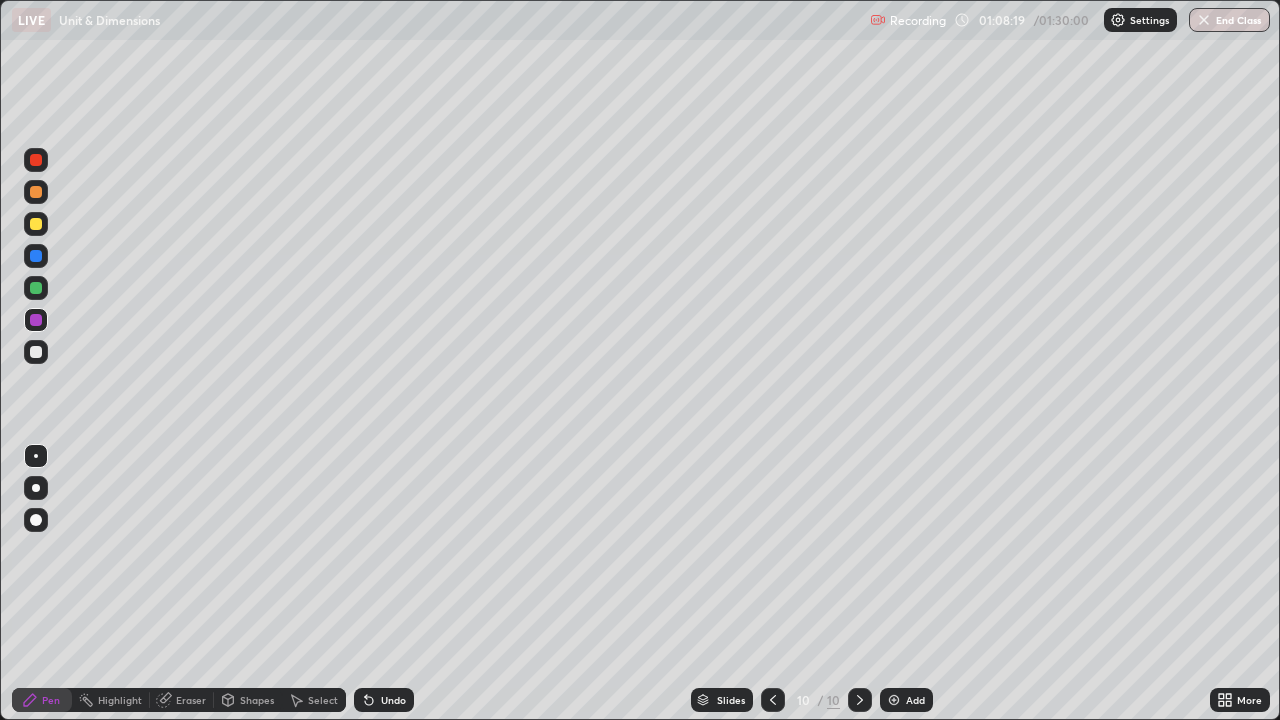click on "Slides 10 / 10 Add" at bounding box center (812, 700) 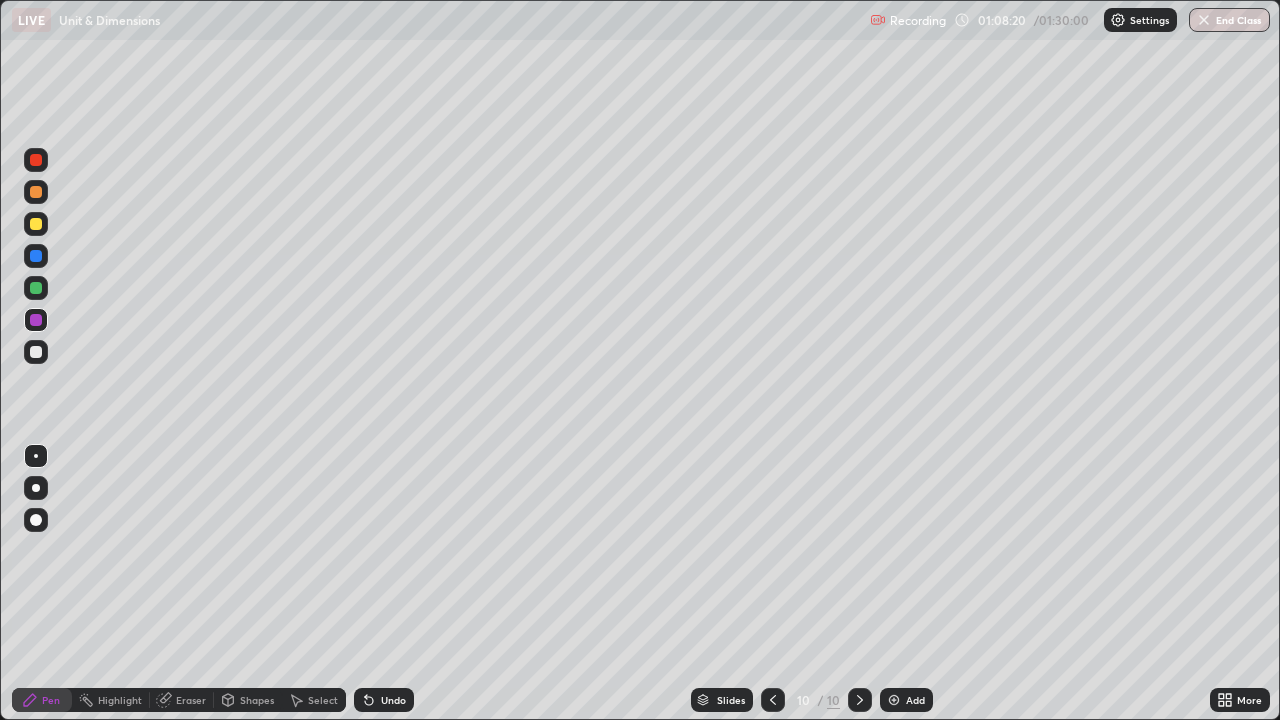 click on "Slides 10 / 10 Add" at bounding box center (812, 700) 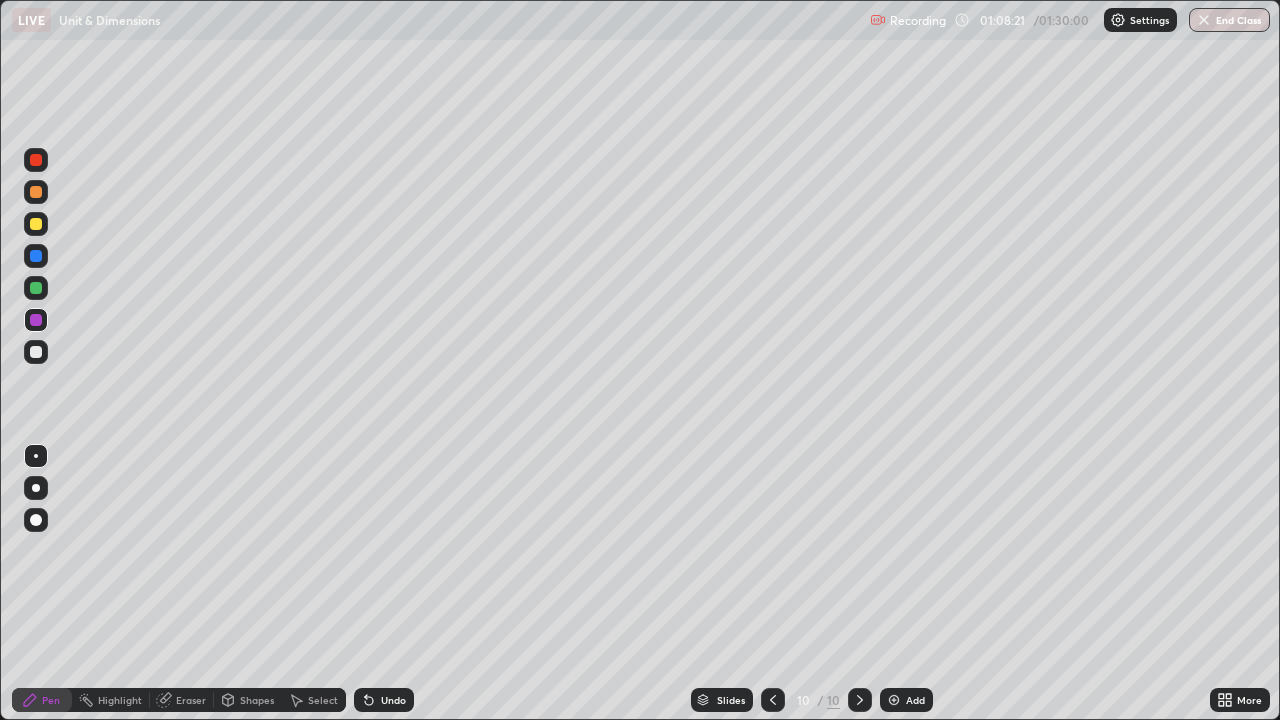 click on "Undo" at bounding box center (384, 700) 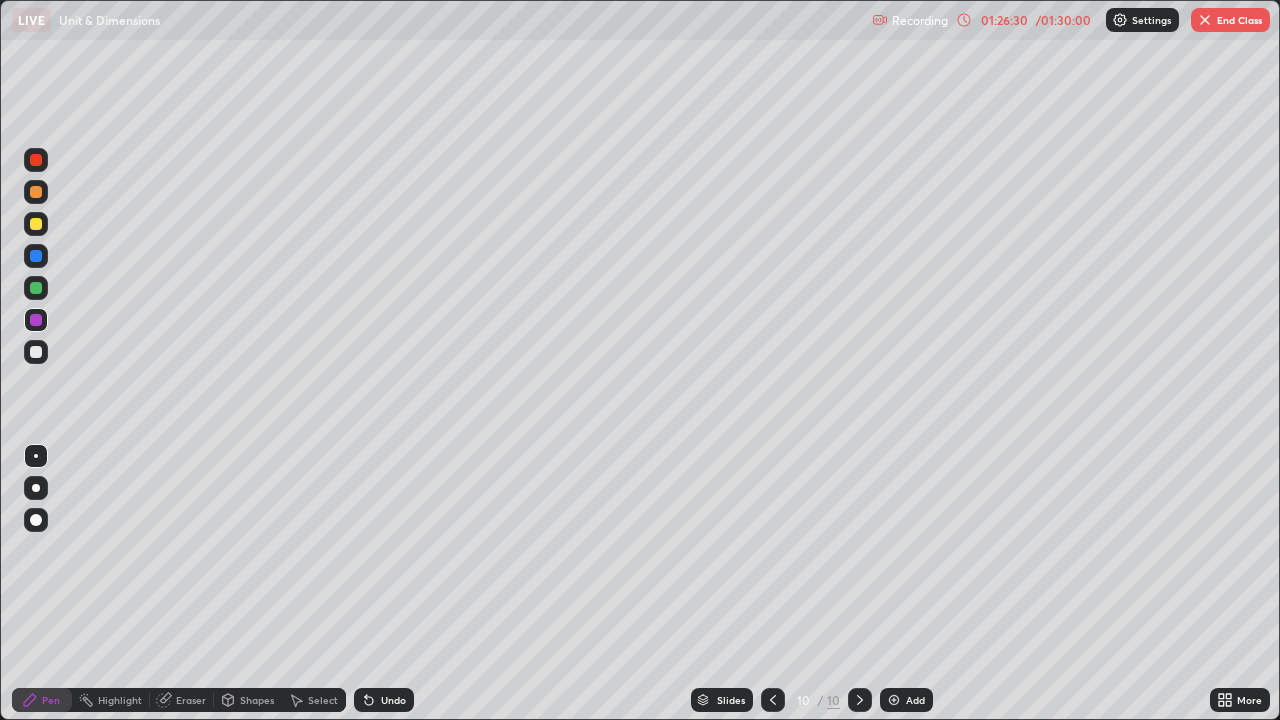 click on "End Class" at bounding box center [1230, 20] 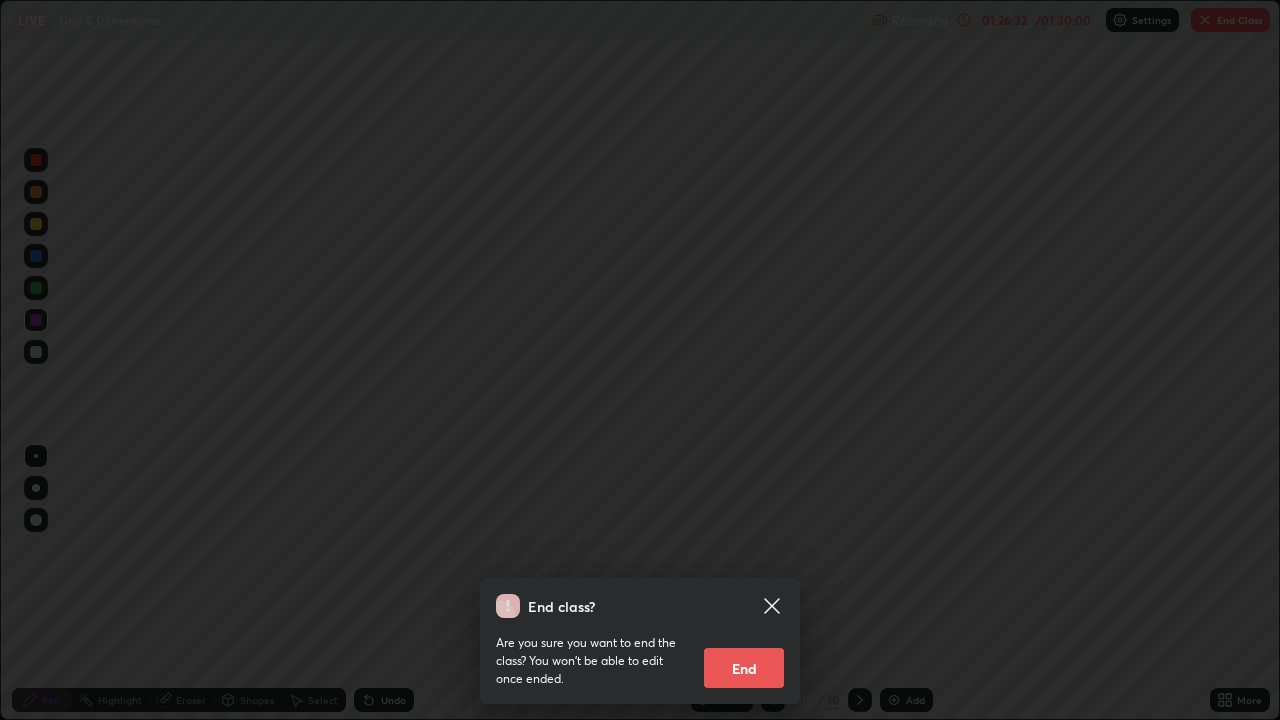 click on "End" at bounding box center (744, 668) 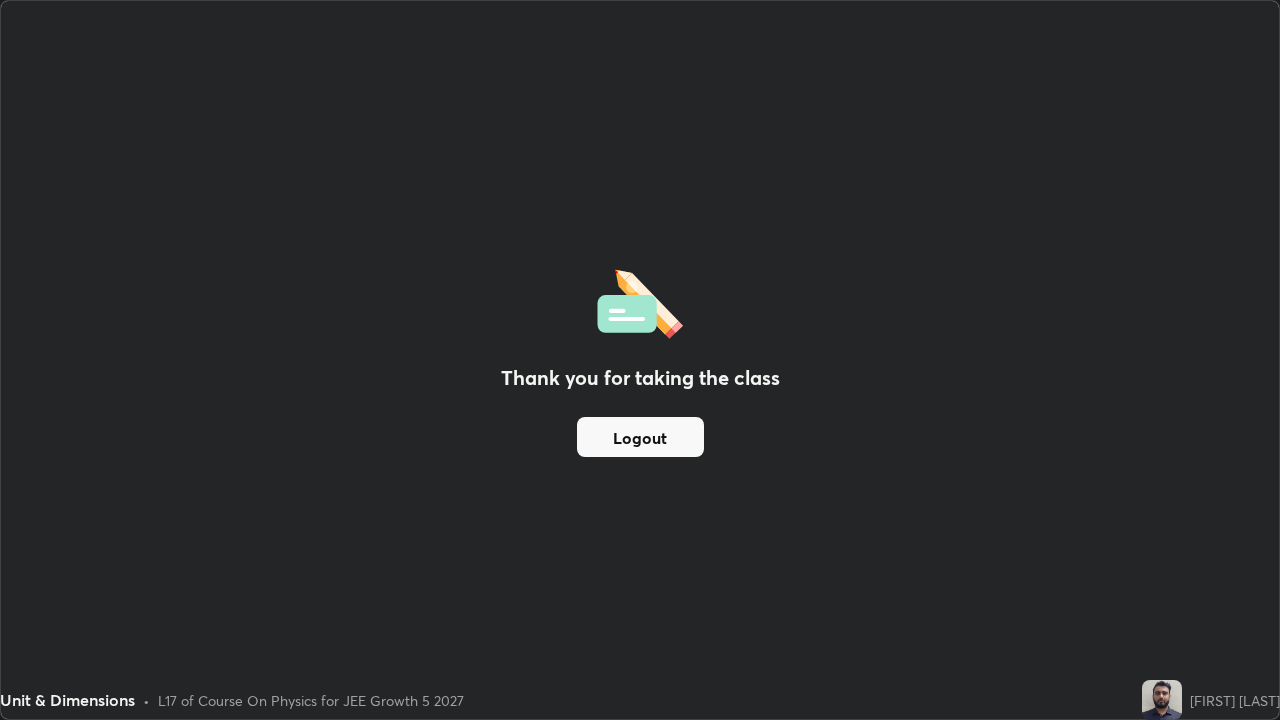 click on "Logout" at bounding box center (640, 437) 